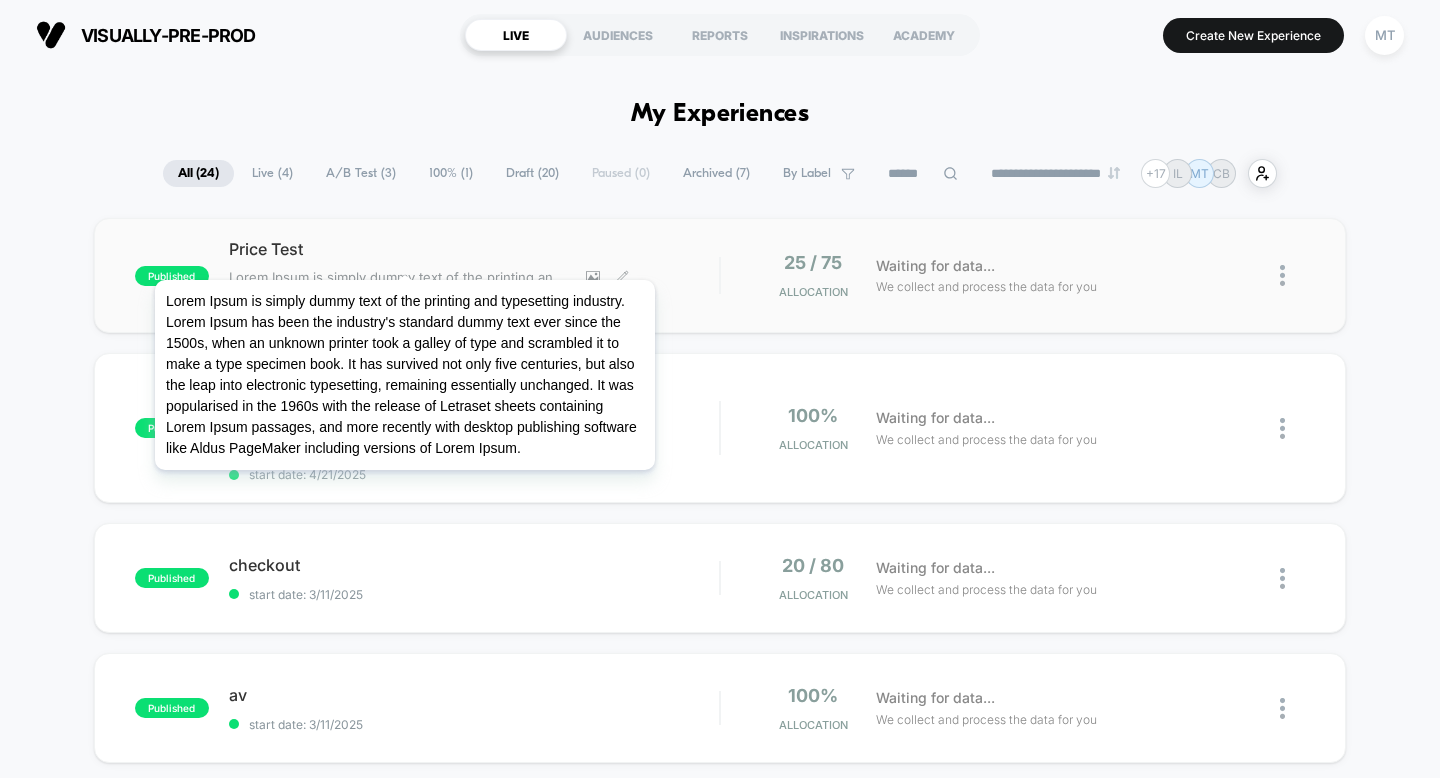 scroll, scrollTop: 0, scrollLeft: 0, axis: both 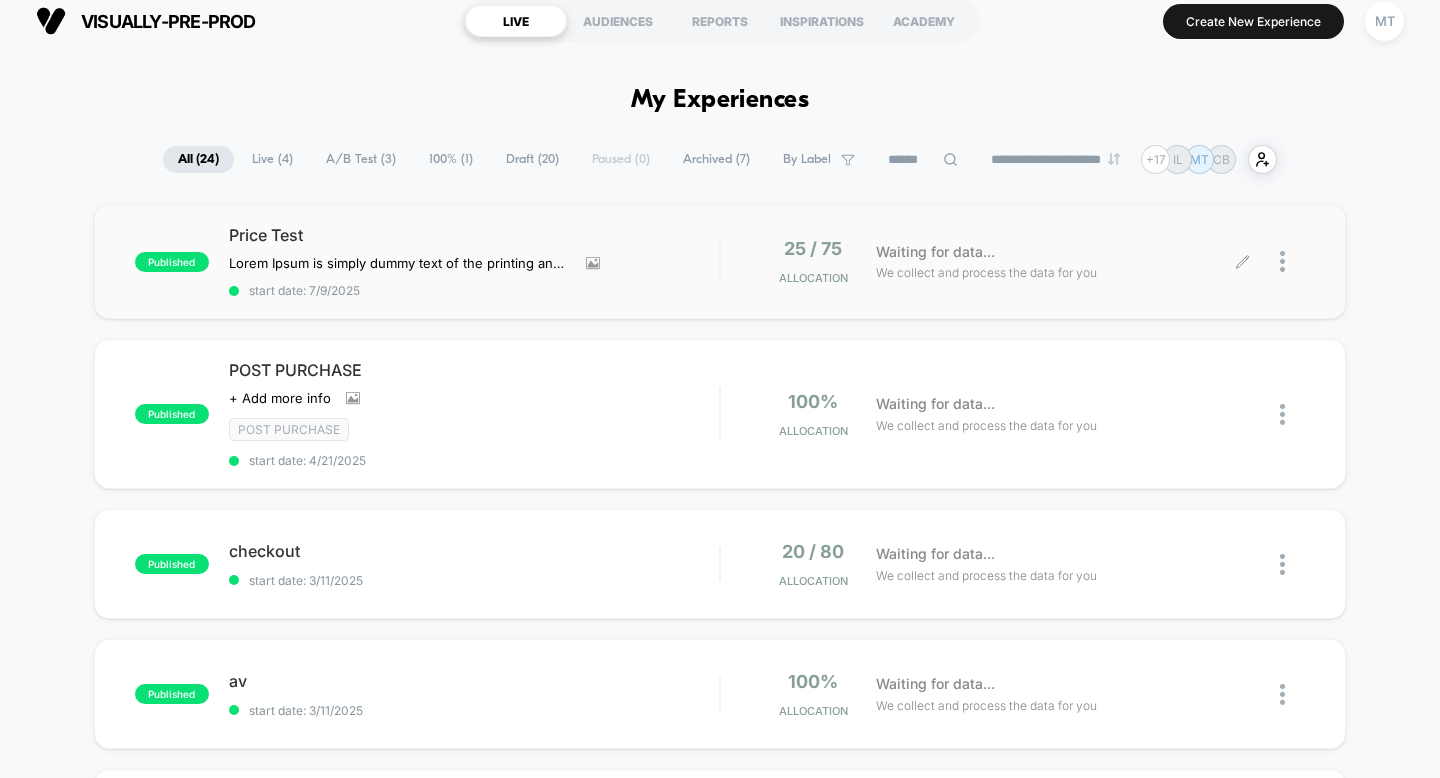 click at bounding box center [1292, 261] 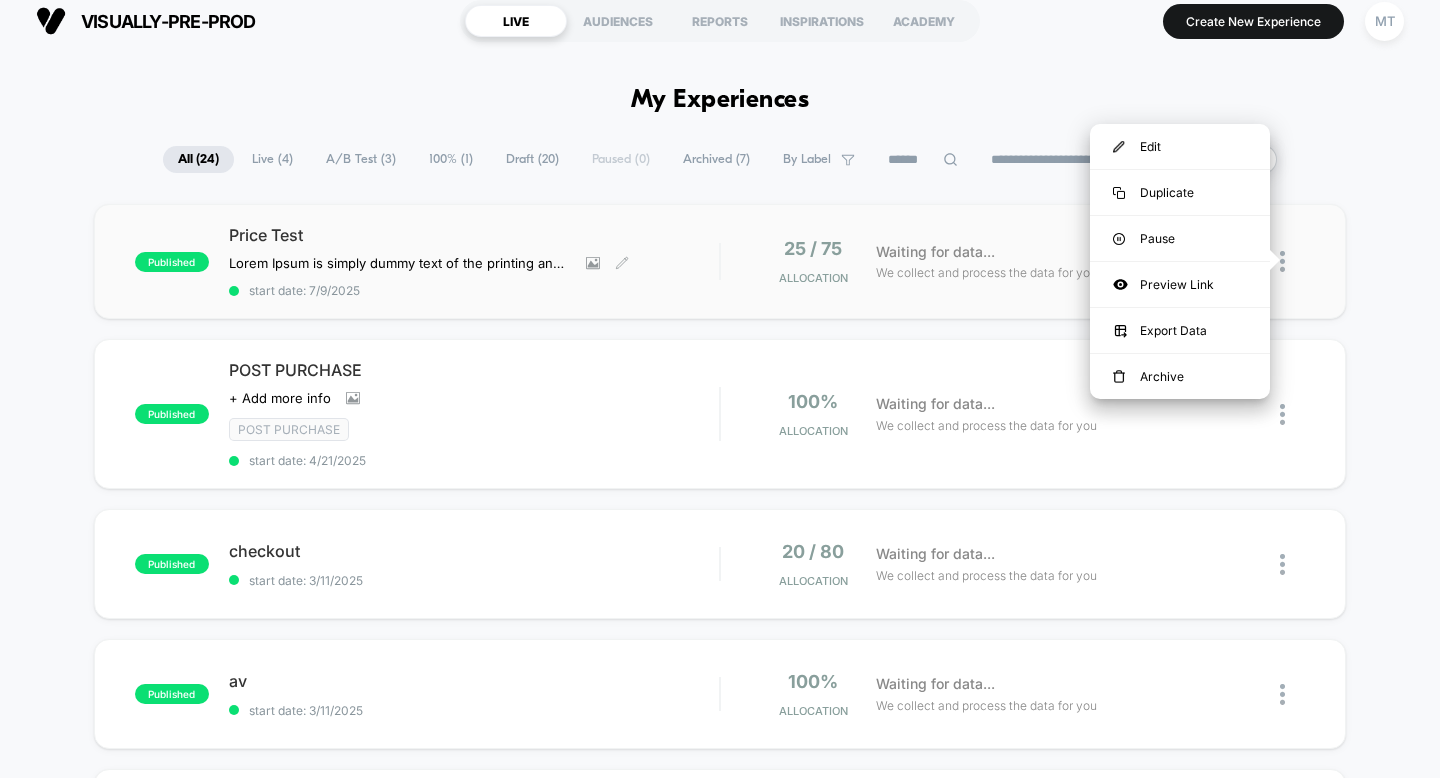 click on "start date: 7/9/2025" at bounding box center [474, 290] 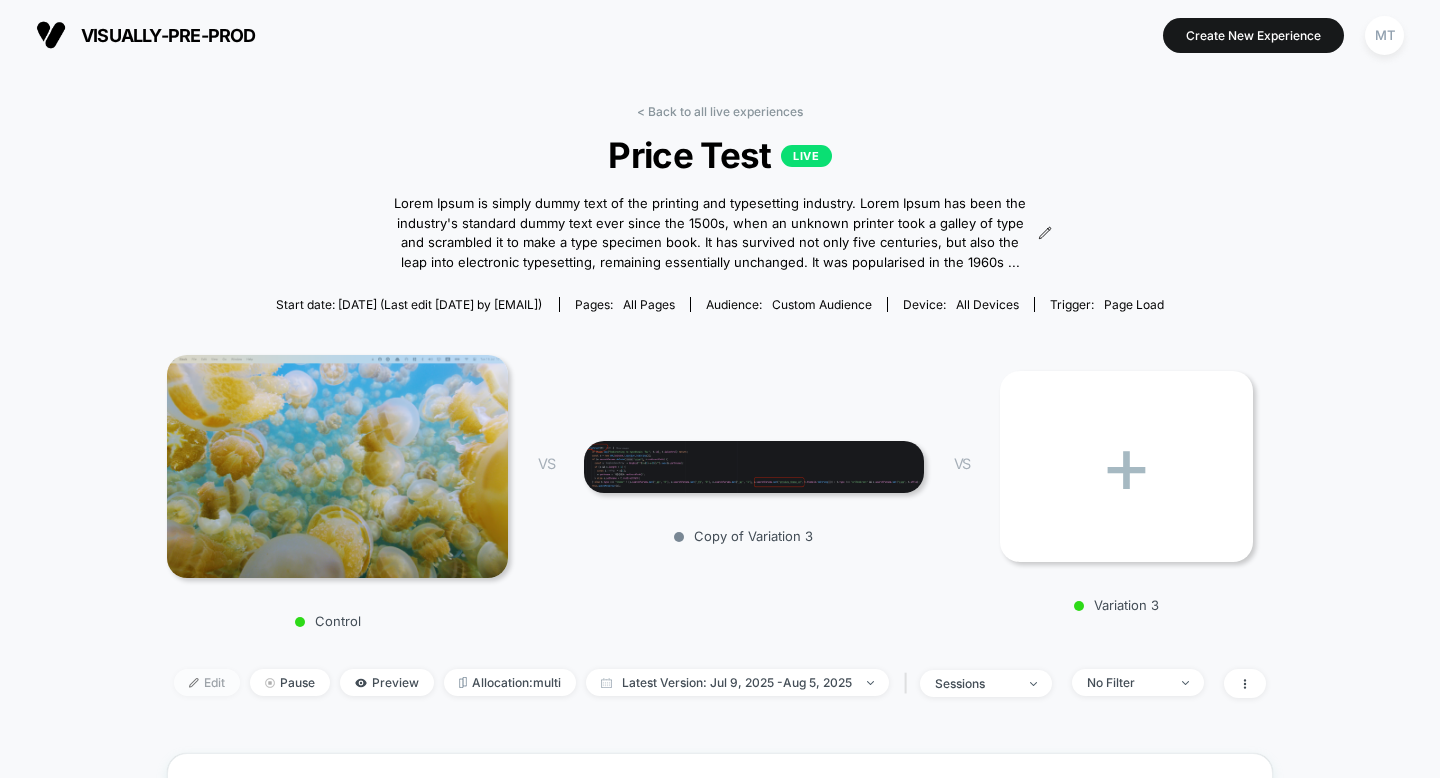 click on "Edit" at bounding box center [207, 682] 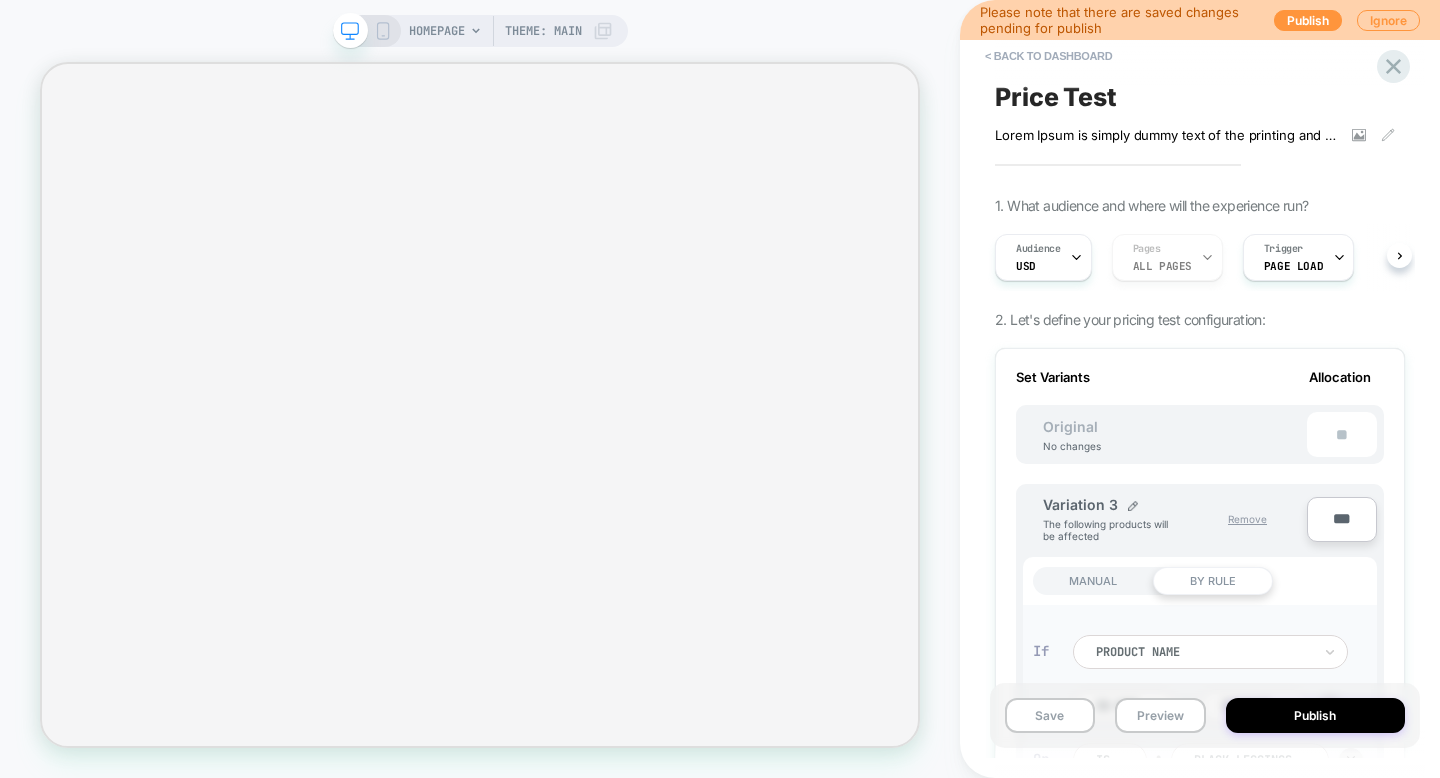 scroll, scrollTop: 0, scrollLeft: 2, axis: horizontal 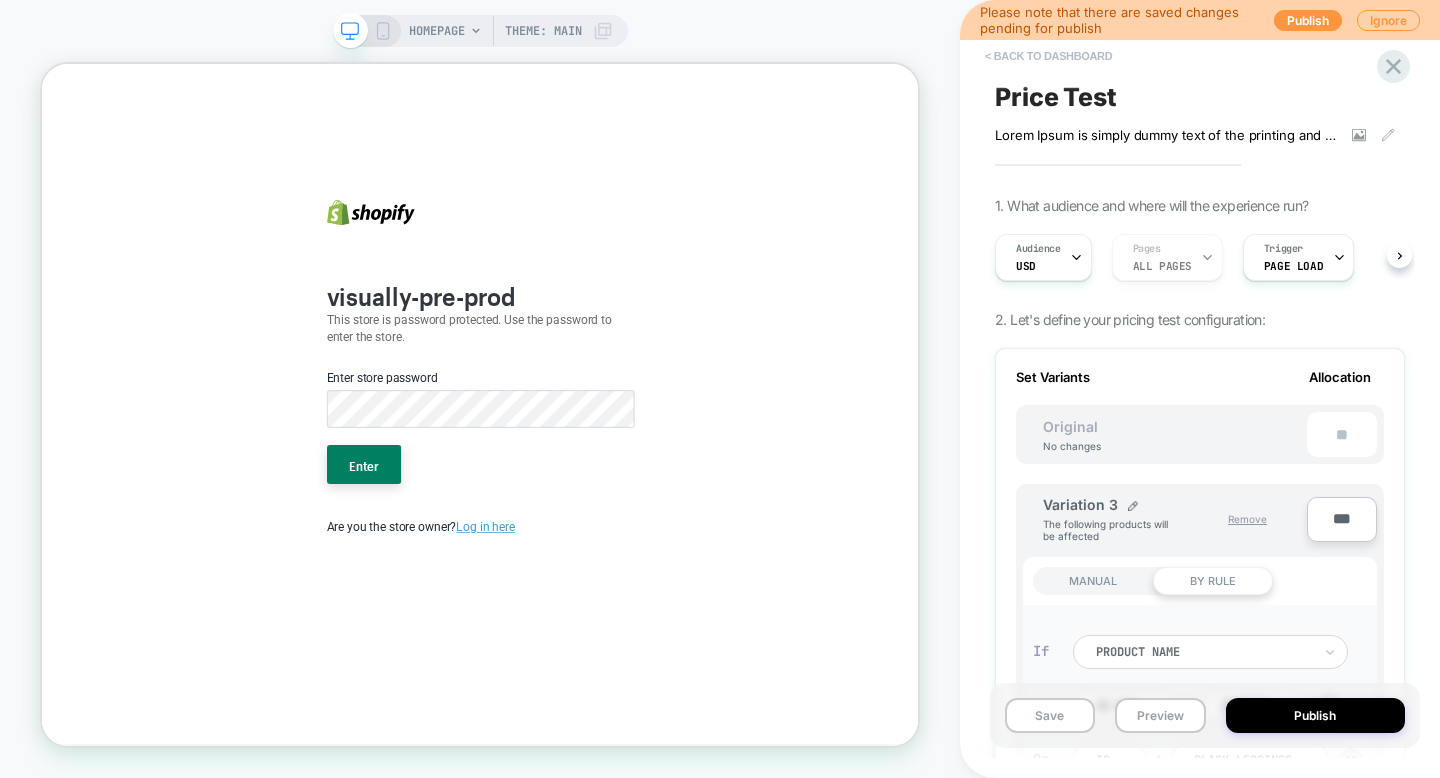 click on "< back to dashboard" at bounding box center (1048, 56) 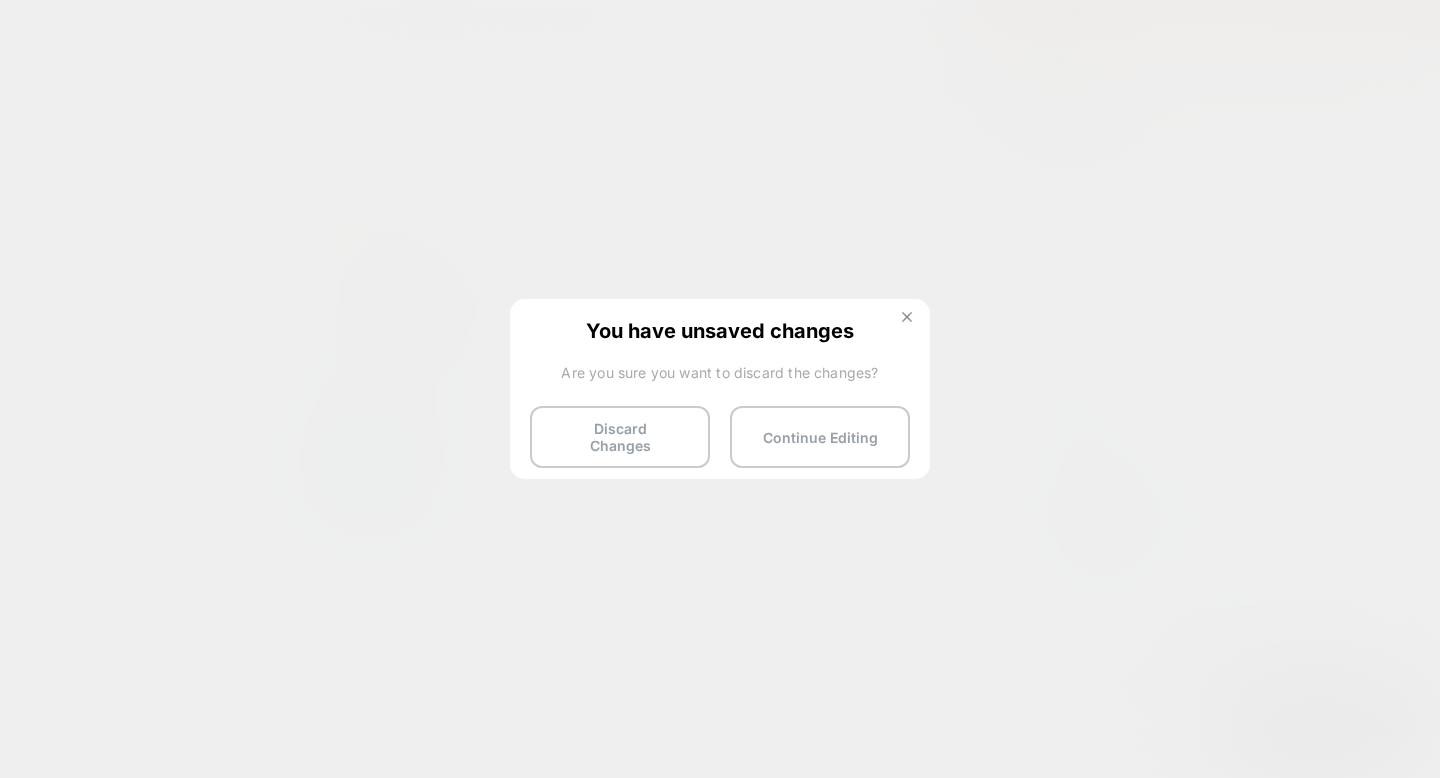 click at bounding box center (907, 317) 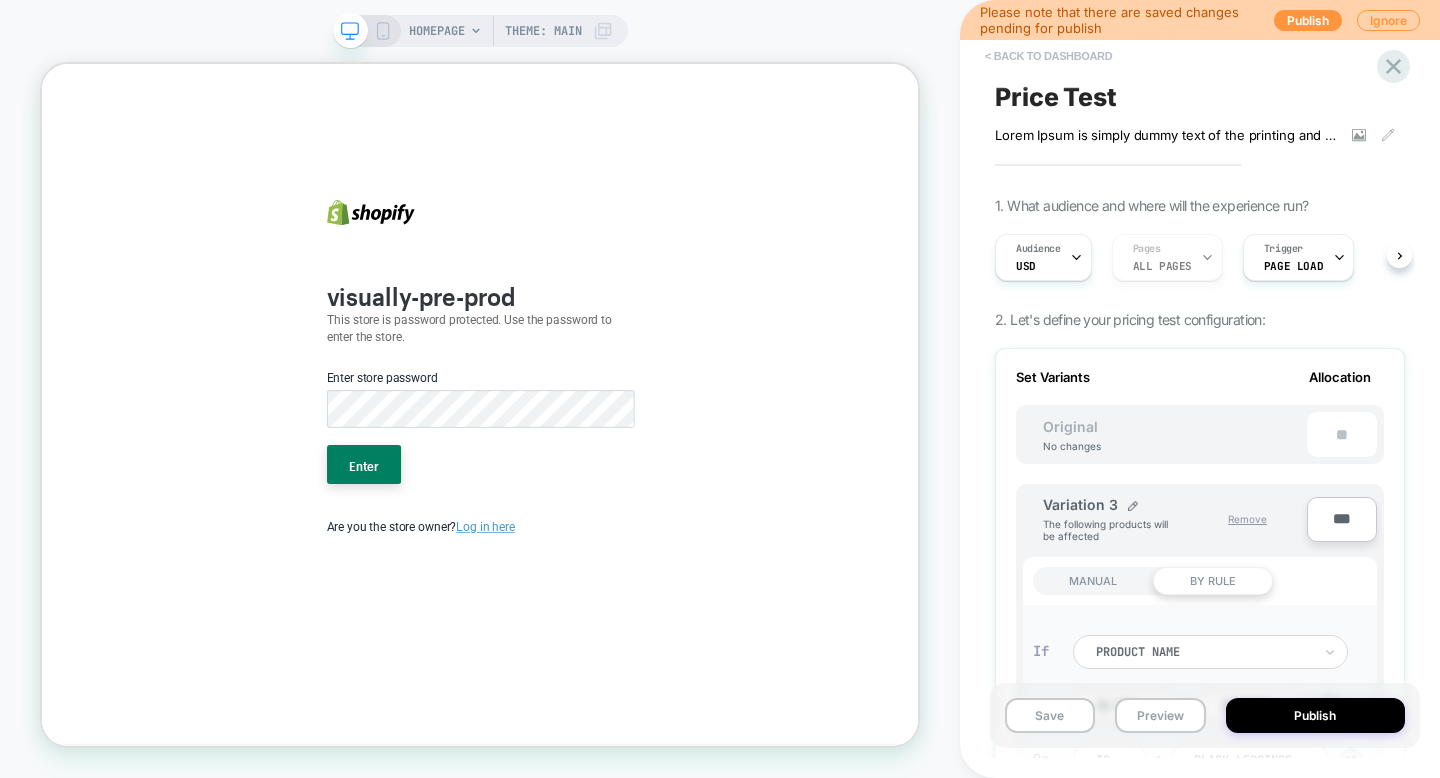 click on "< back to dashboard" at bounding box center [1048, 56] 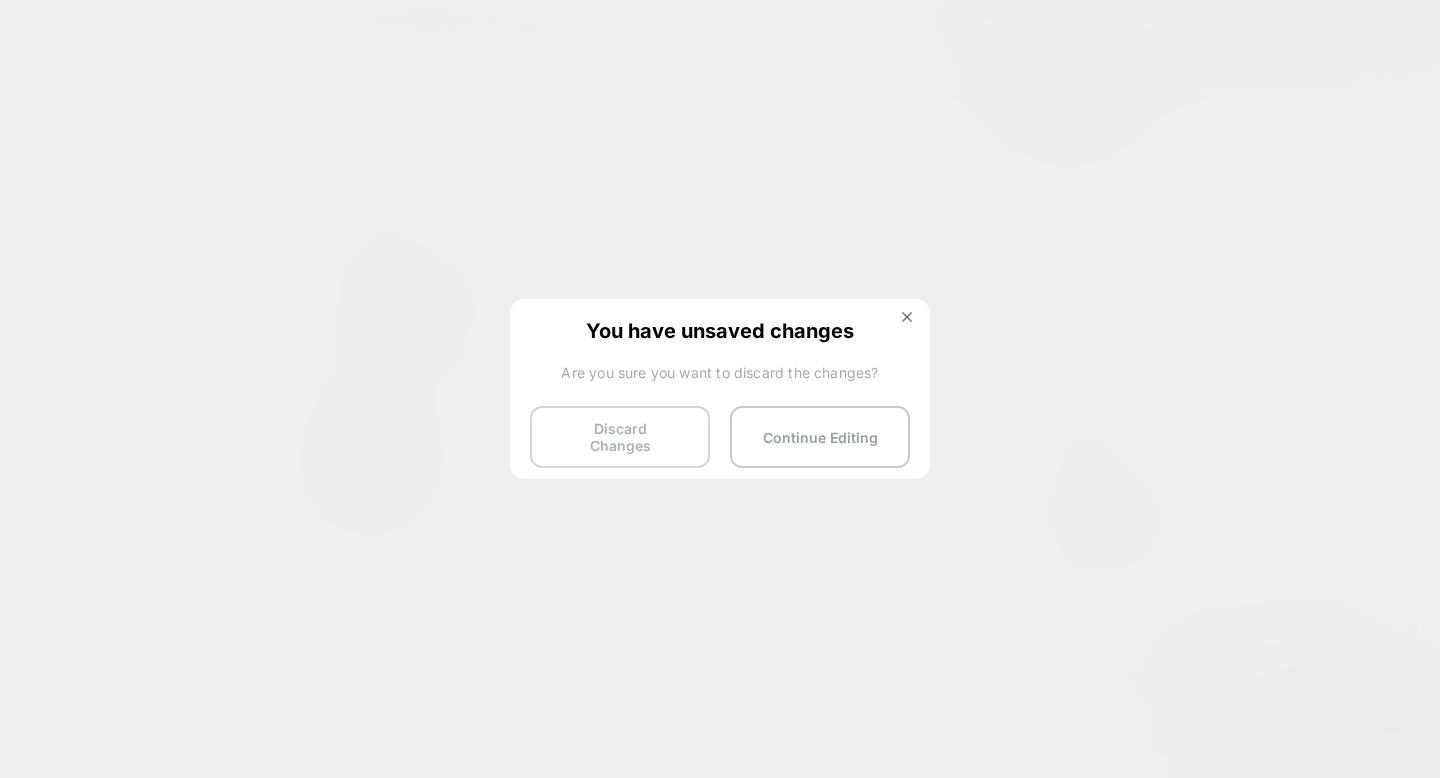 click on "Discard Changes" at bounding box center [620, 437] 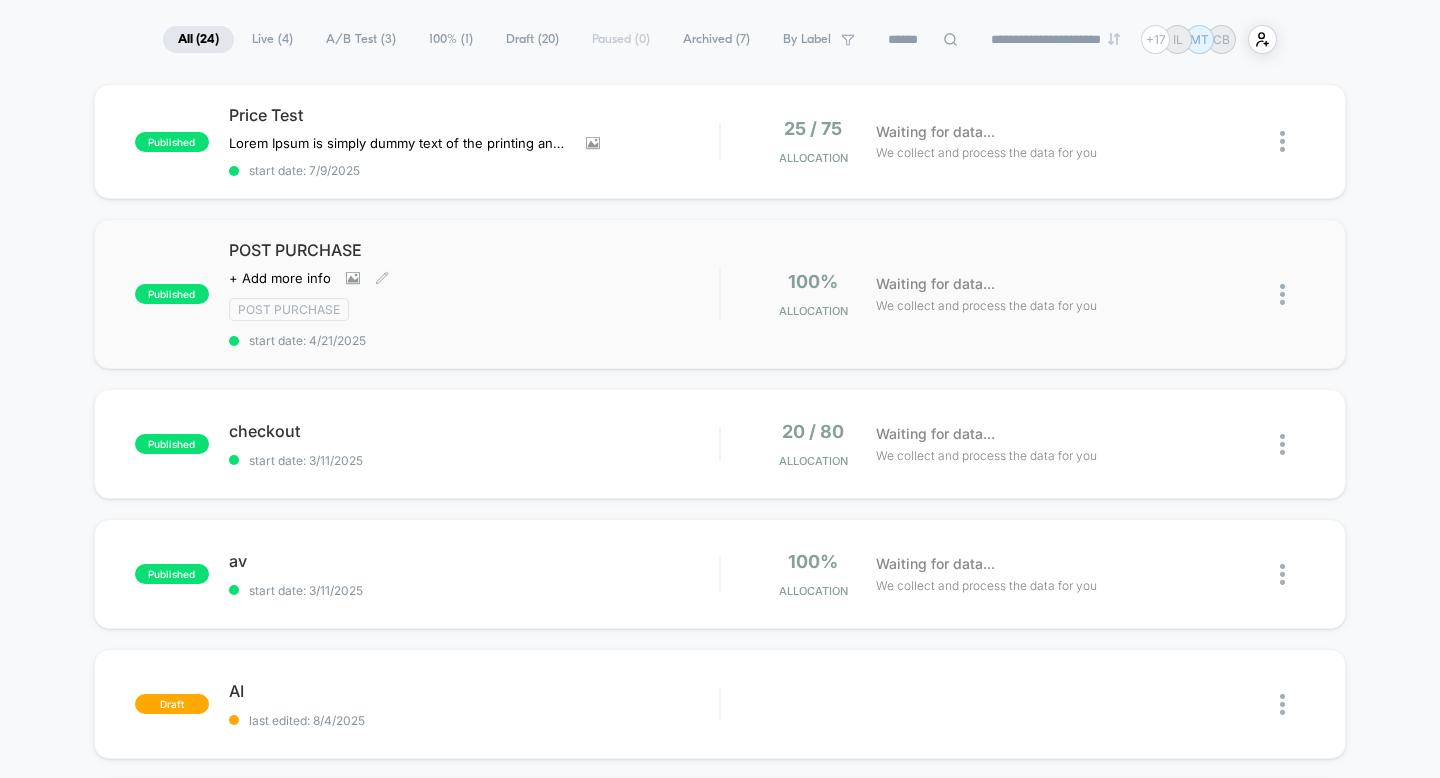 scroll, scrollTop: 247, scrollLeft: 0, axis: vertical 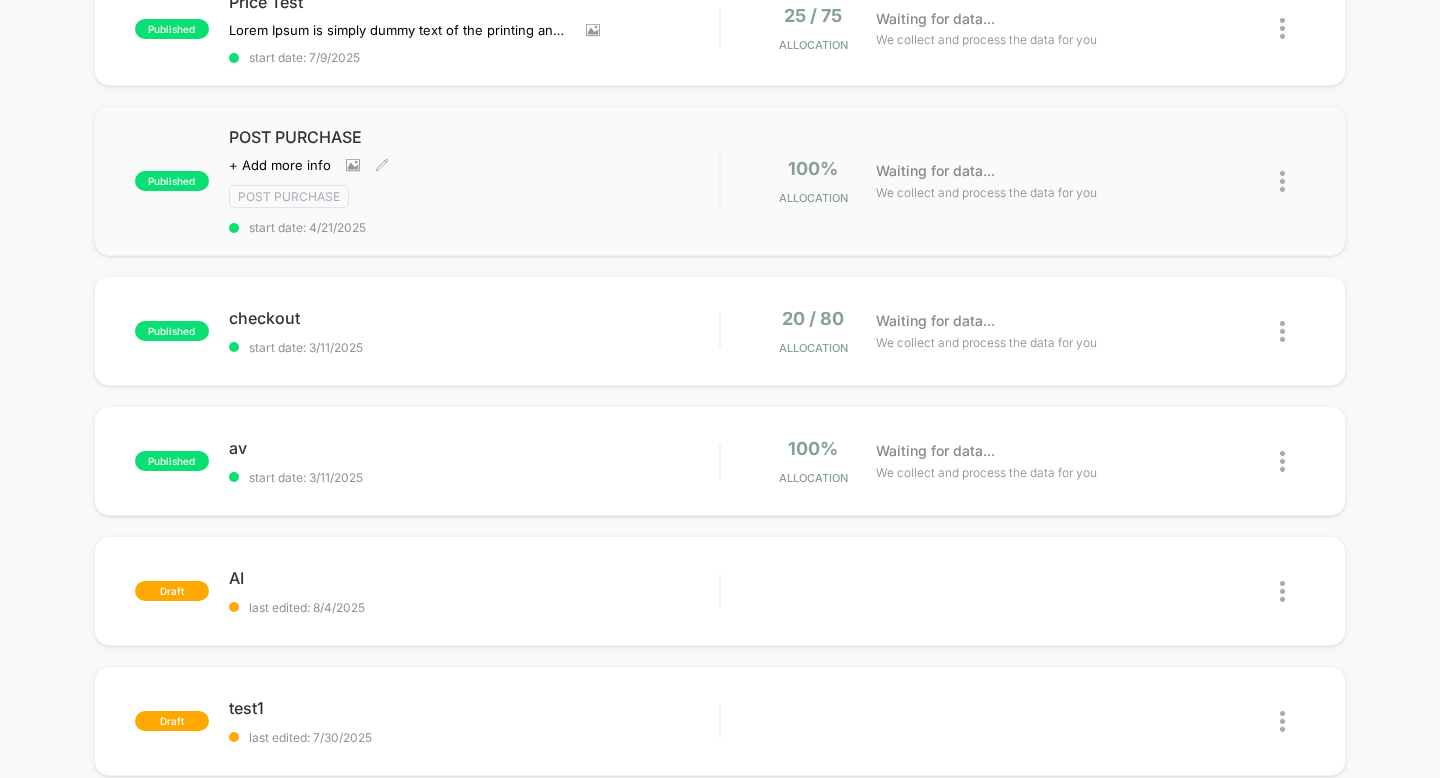 click on "Post Purchase" at bounding box center [474, 196] 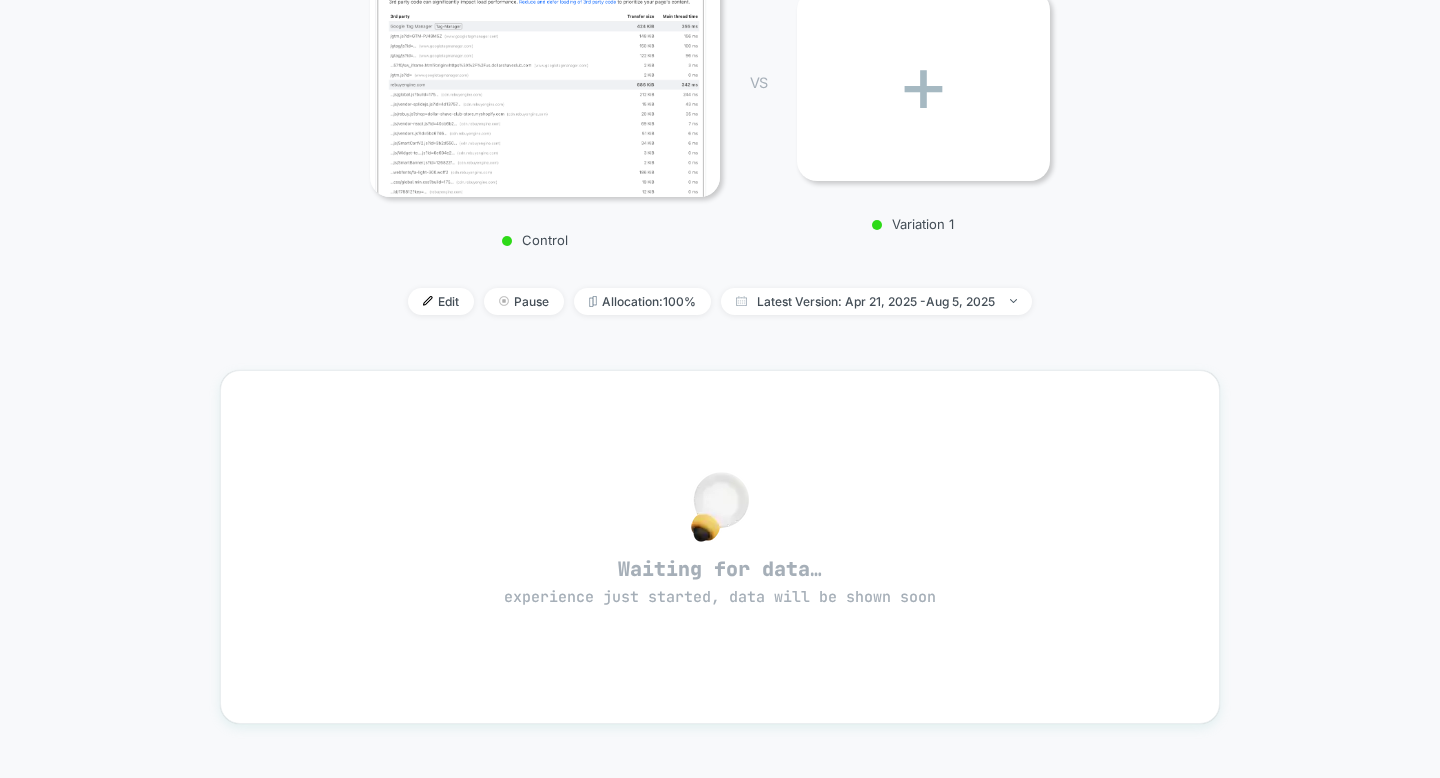 scroll, scrollTop: 375, scrollLeft: 0, axis: vertical 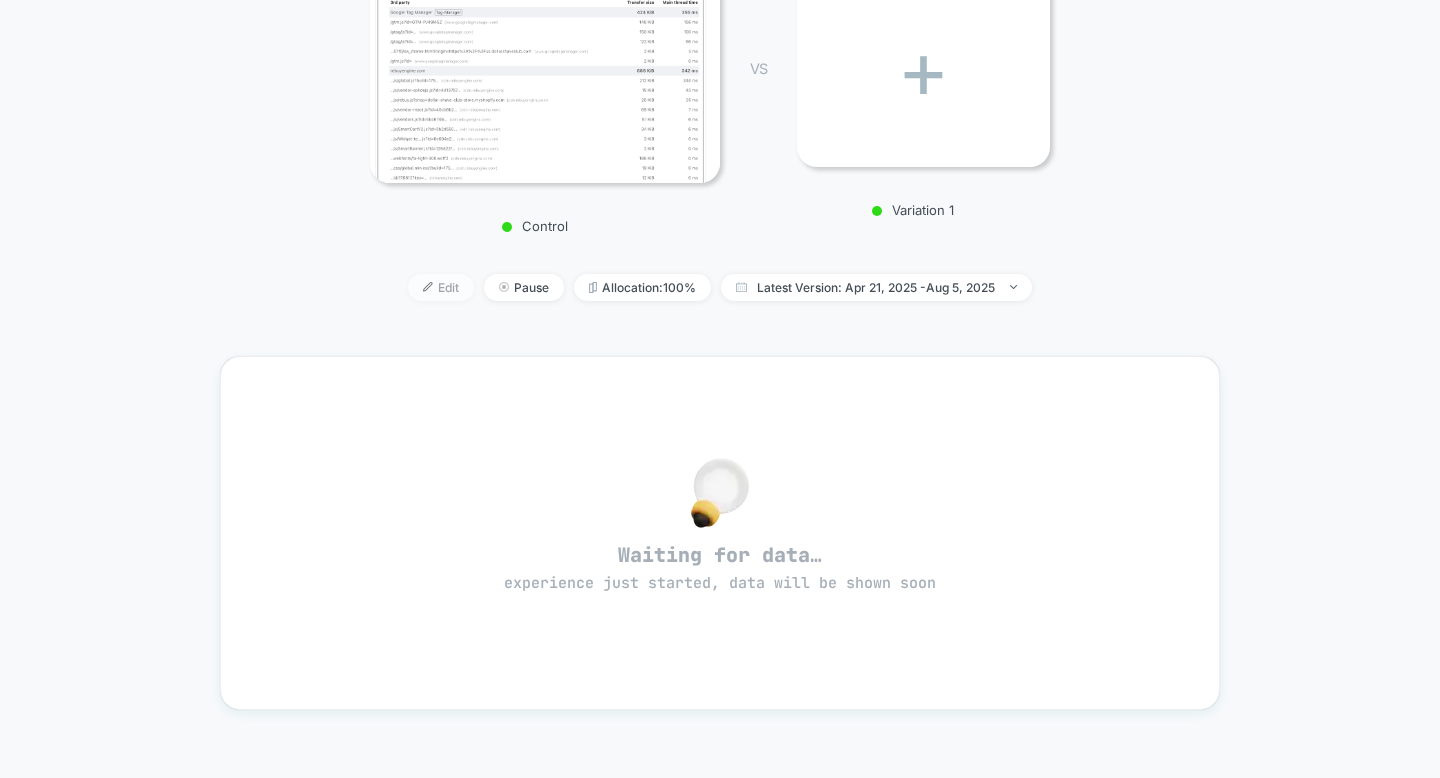 click on "Edit" at bounding box center (441, 287) 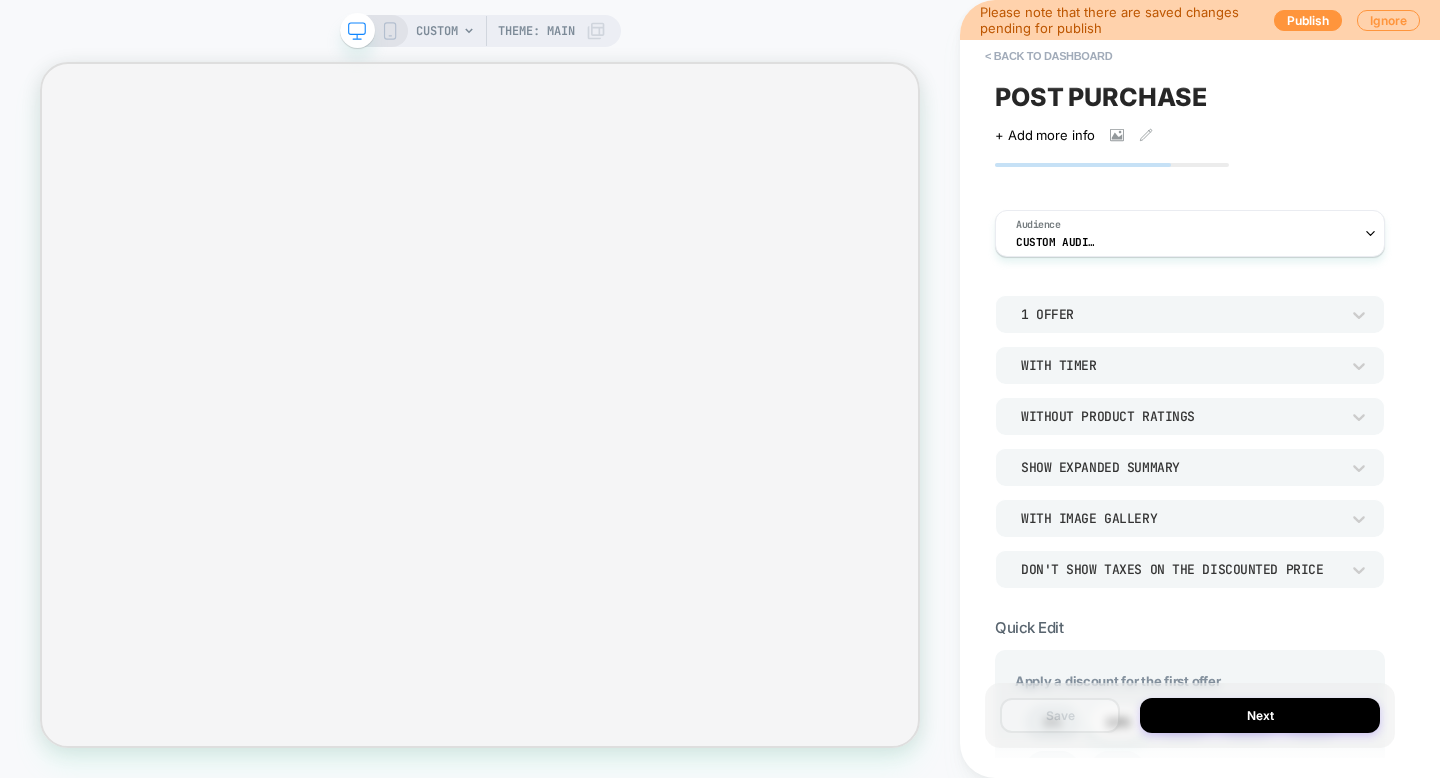 scroll, scrollTop: 0, scrollLeft: 0, axis: both 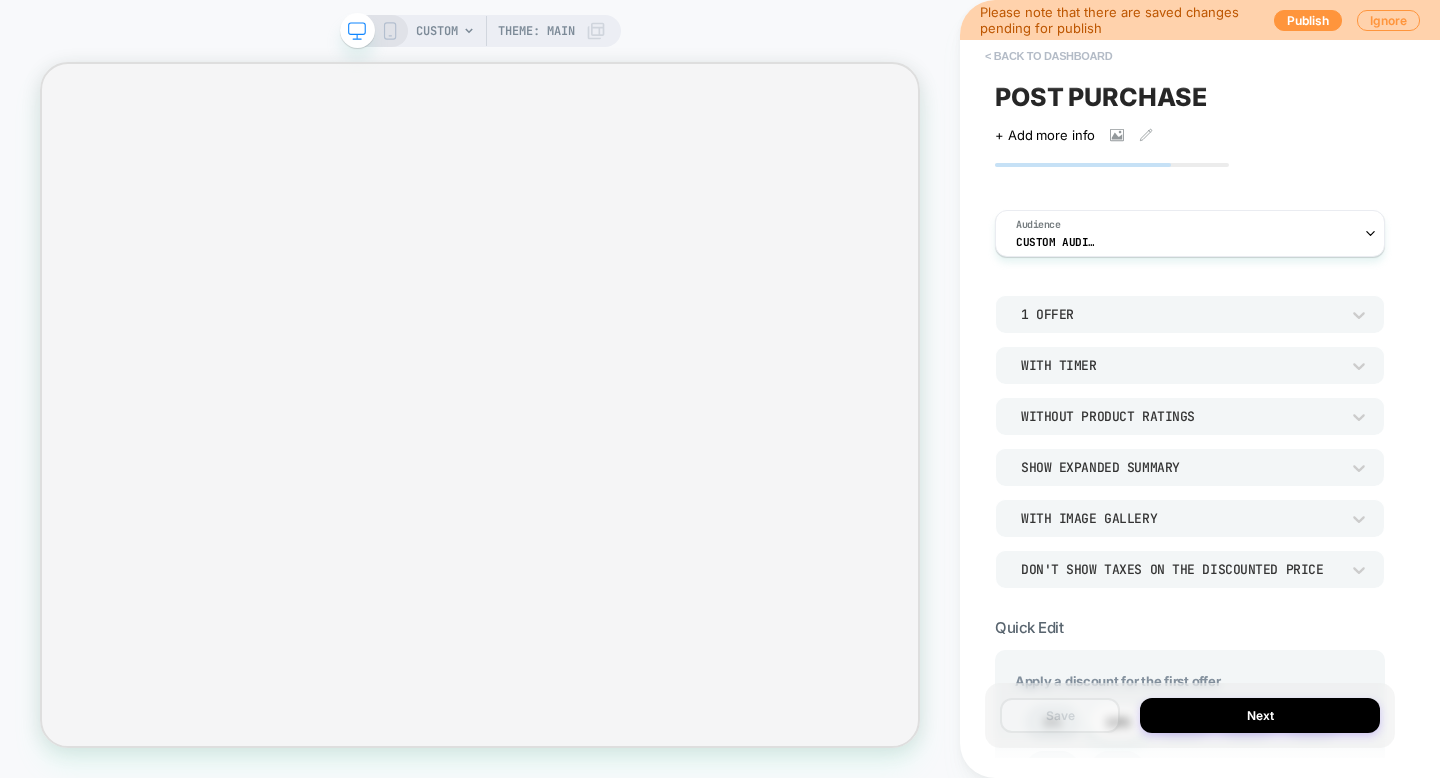 click on "< back to dashboard" at bounding box center [1048, 56] 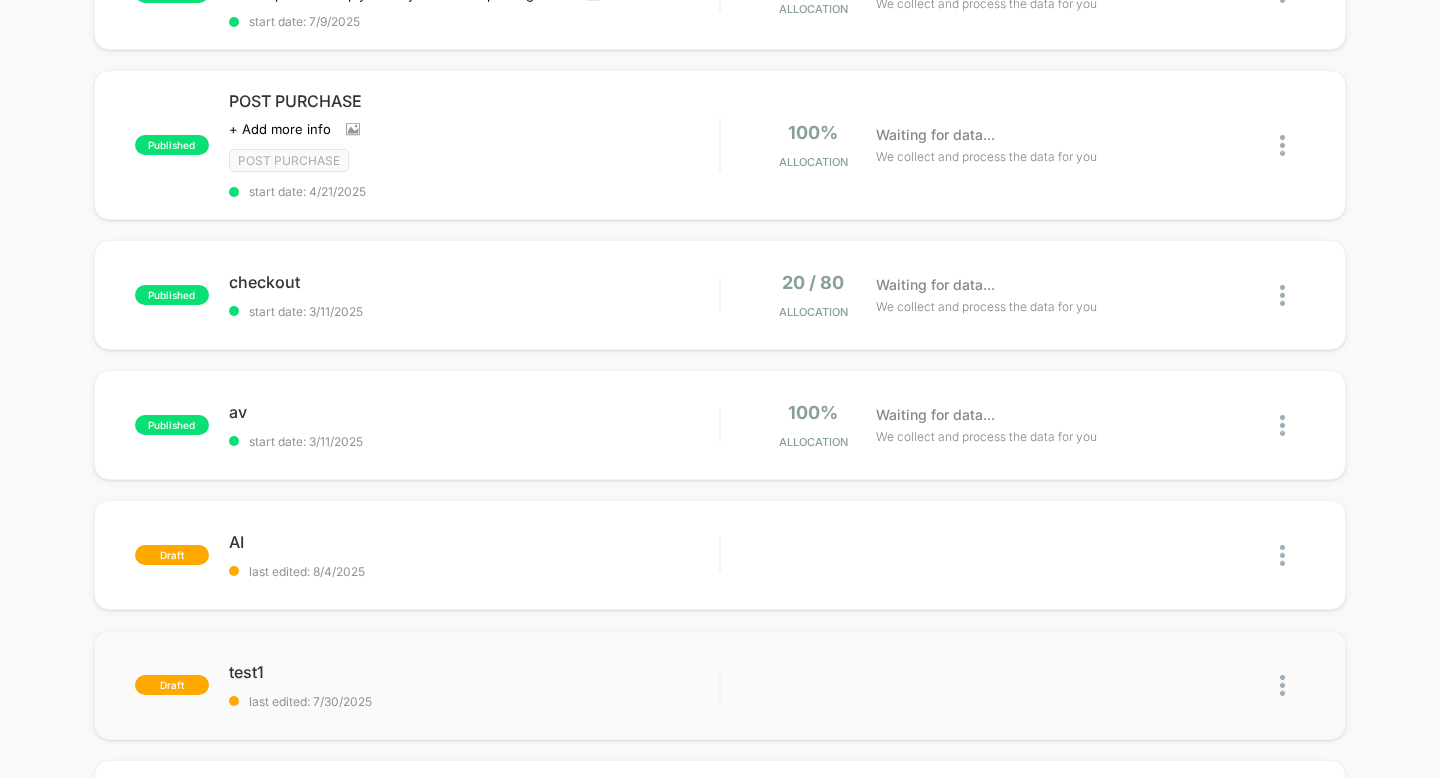 scroll, scrollTop: 0, scrollLeft: 0, axis: both 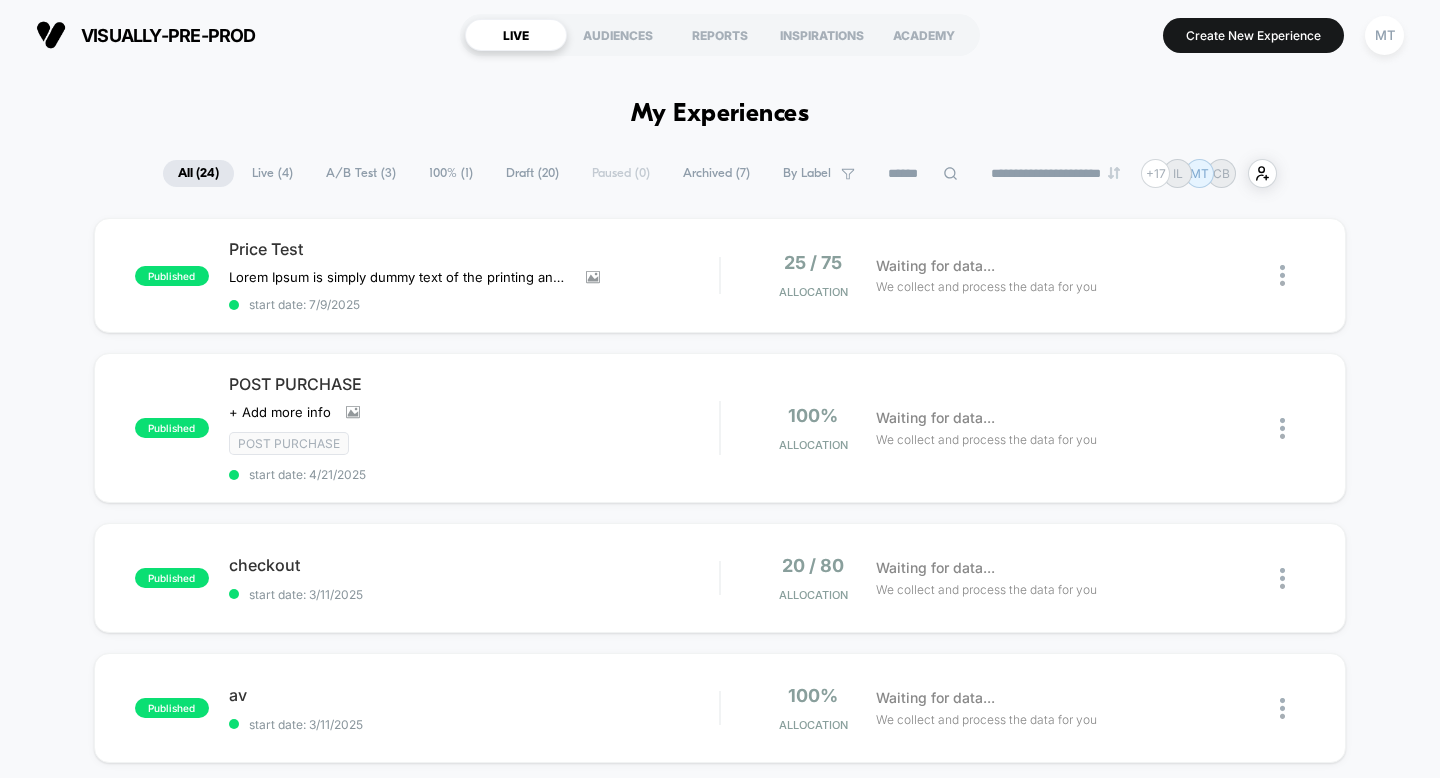 click on "A/B Test ( 3 )" at bounding box center [361, 173] 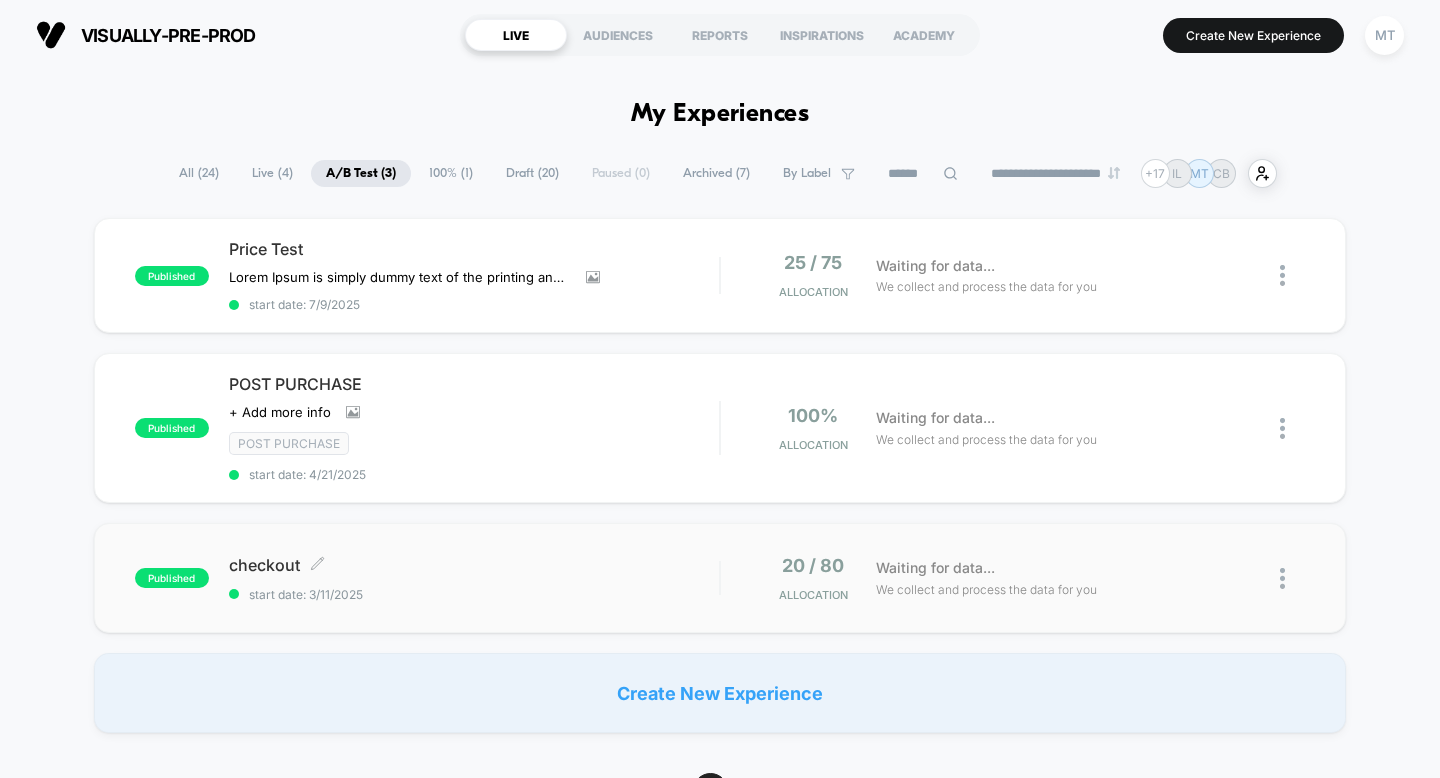 click on "checkout Click to edit experience details Click to edit experience details start date: 3/11/2025" at bounding box center (474, 578) 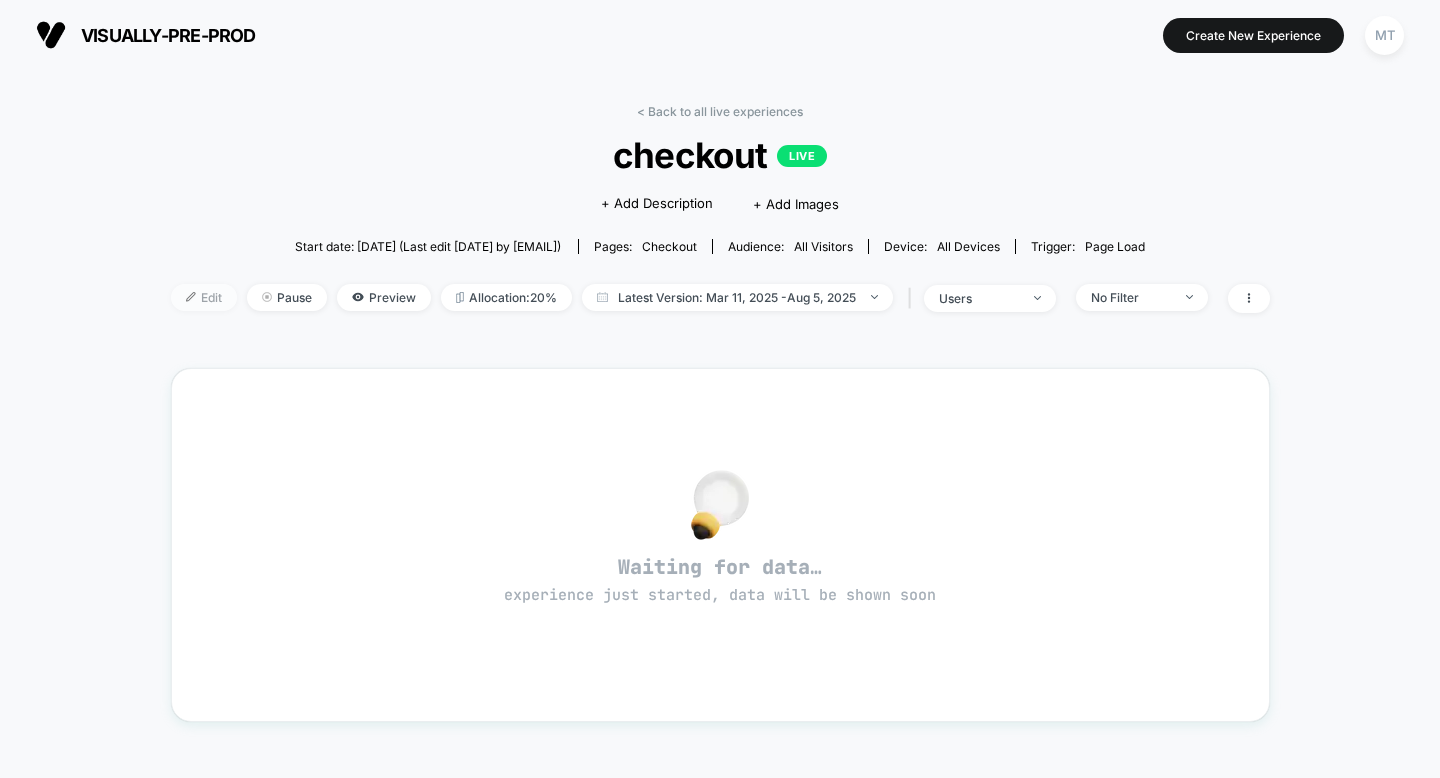 click on "Edit" at bounding box center [204, 297] 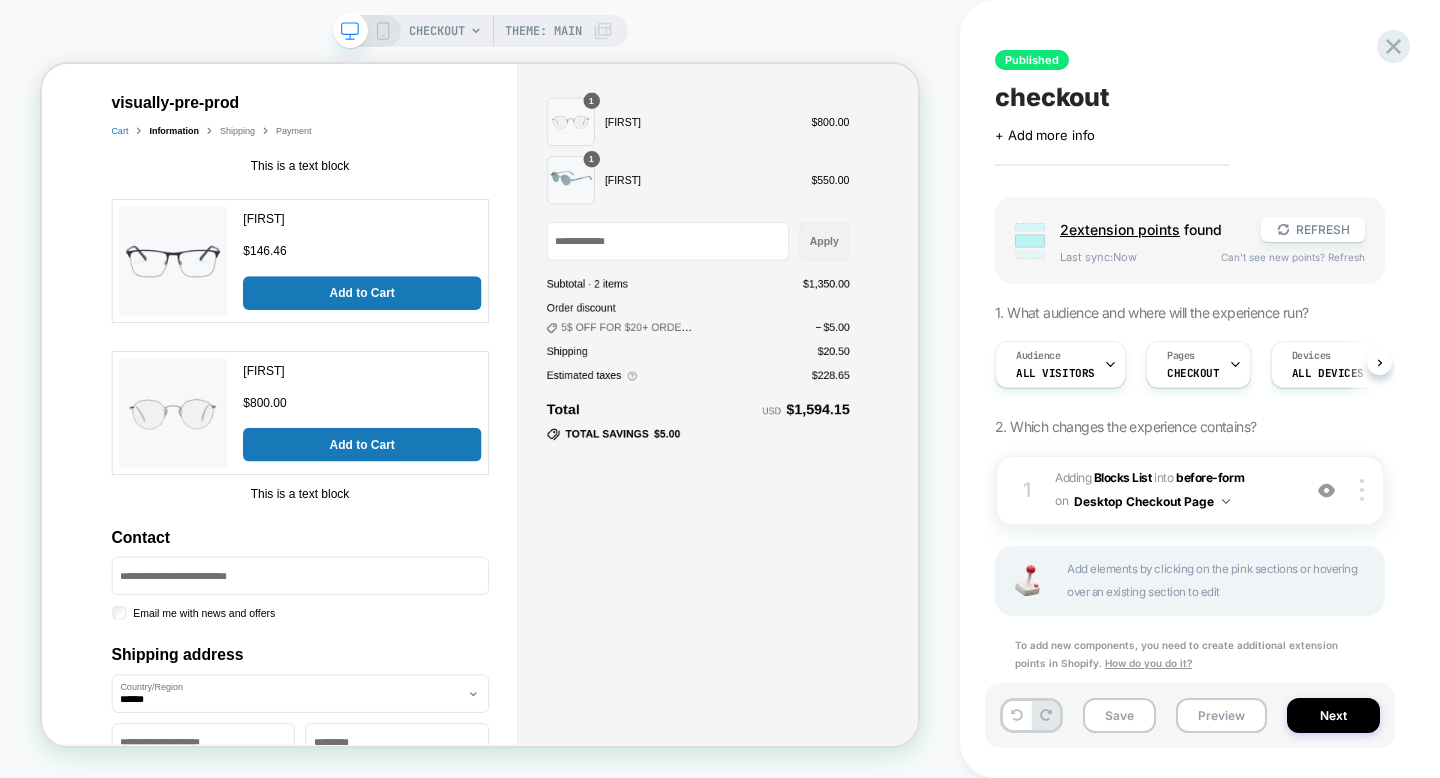 scroll, scrollTop: 0, scrollLeft: 0, axis: both 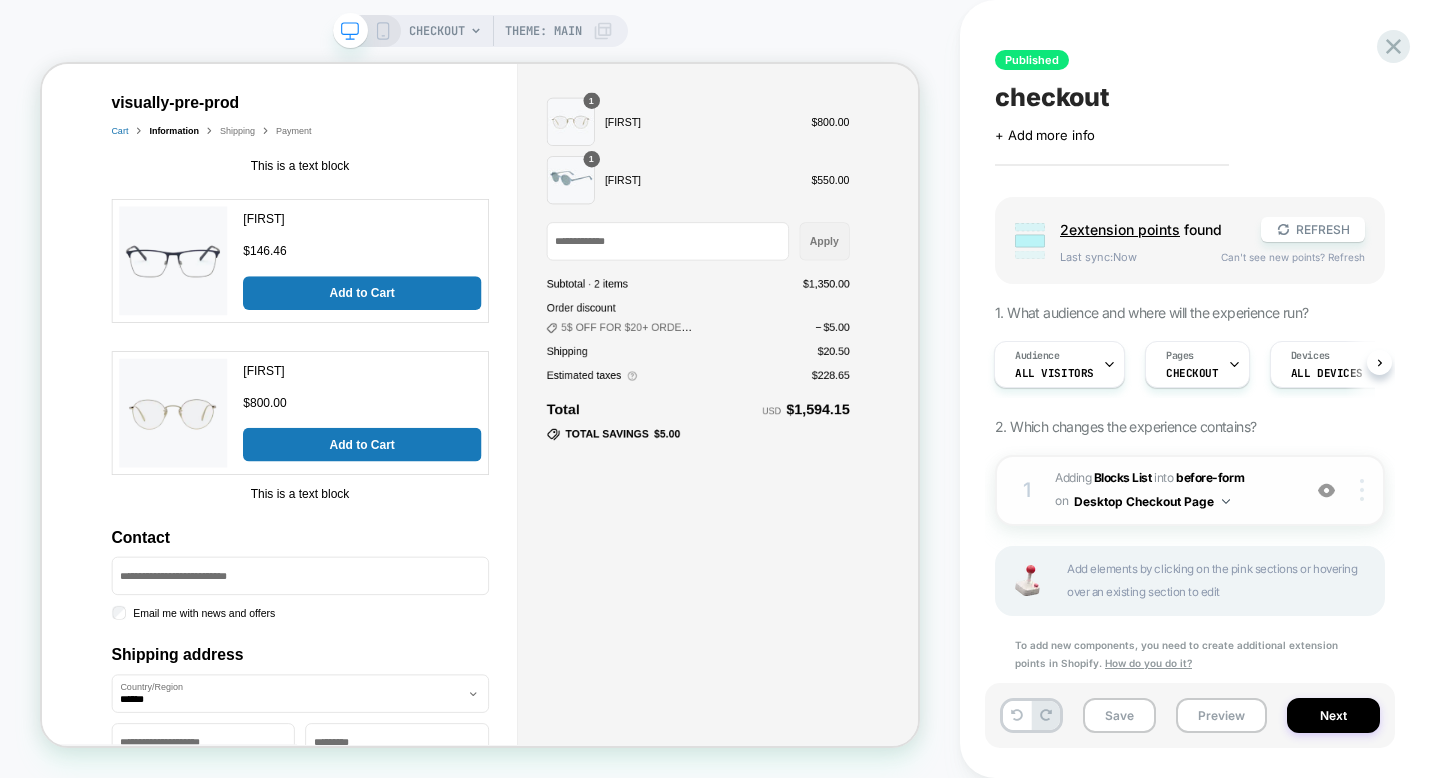 click at bounding box center [1362, 490] 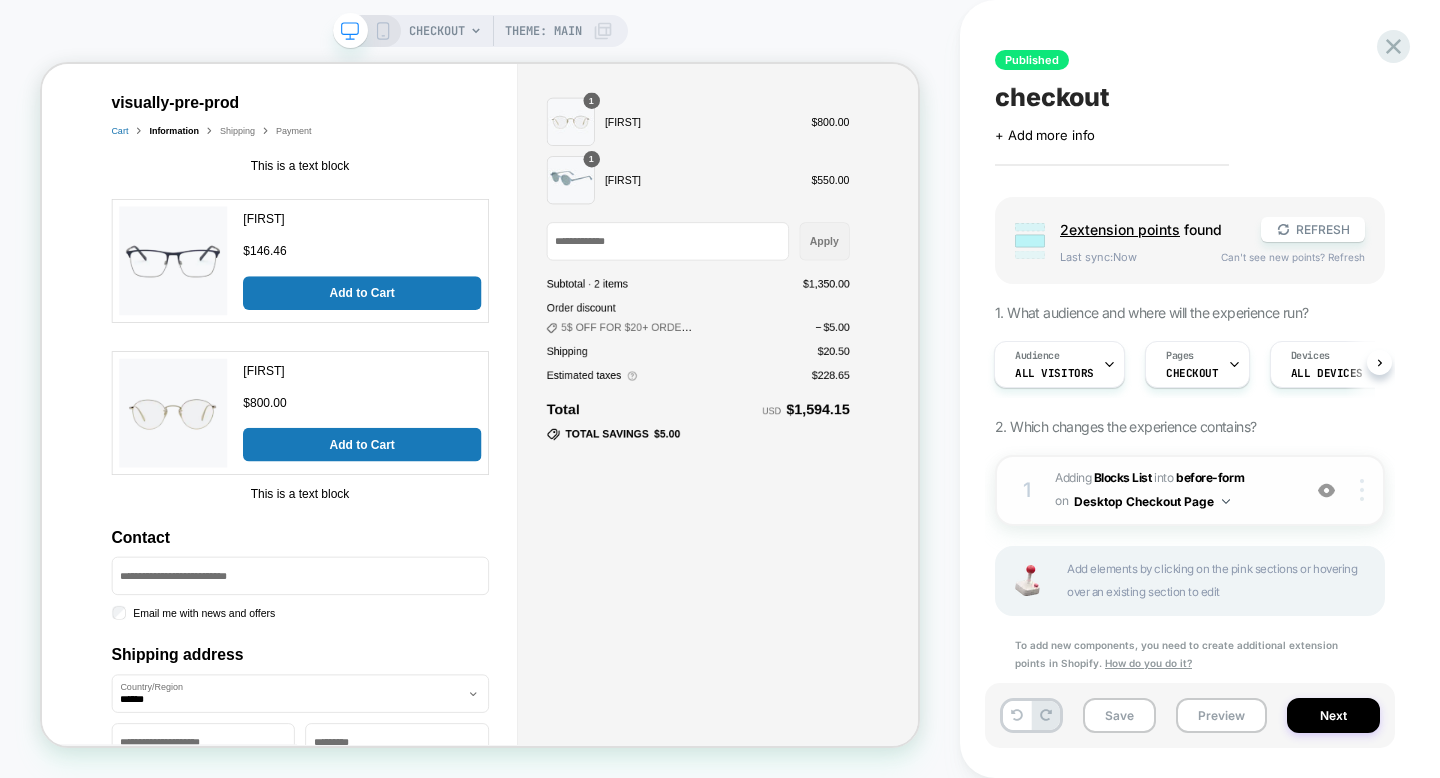 click at bounding box center (1365, 490) 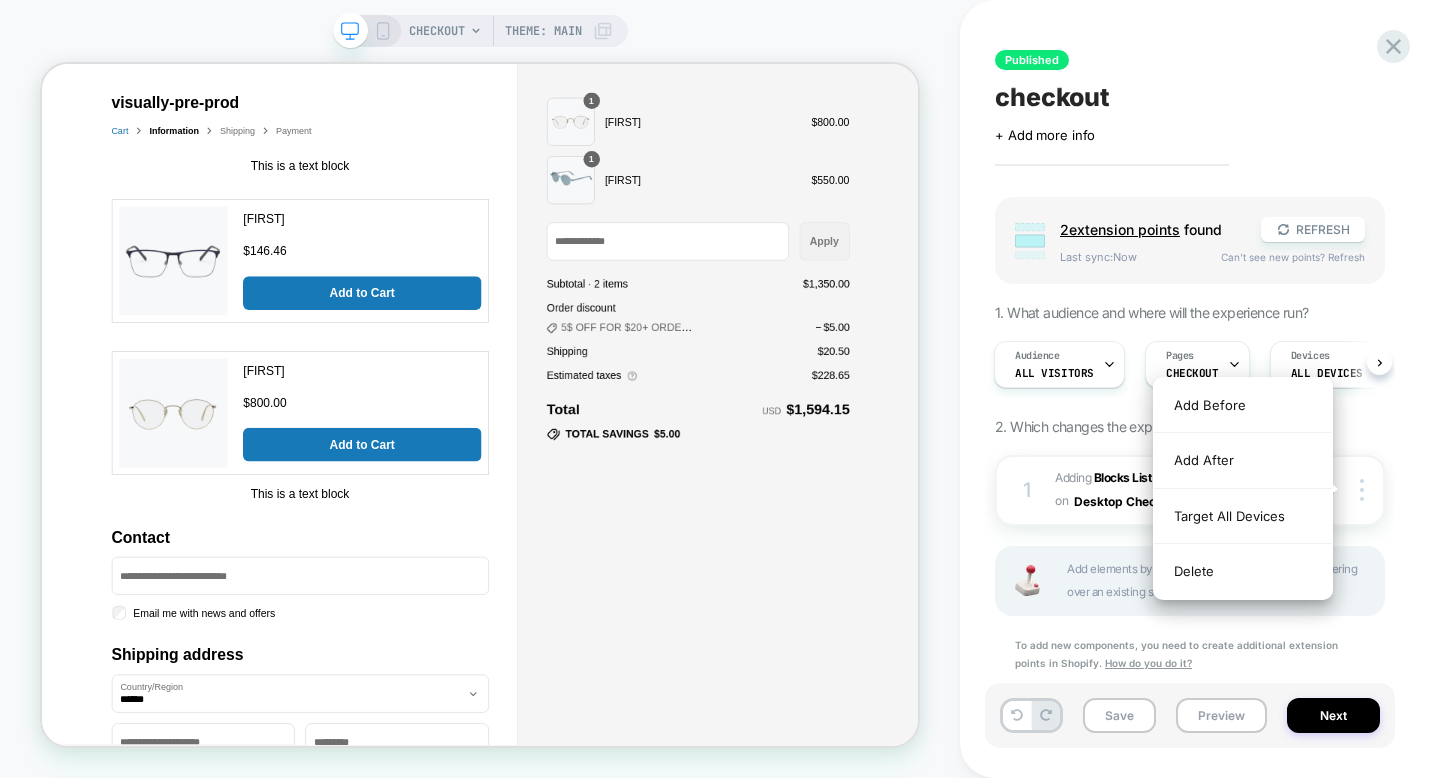 click on "Published checkout Click to edit experience details + Add more info Group 2  extension point s   found REFRESH Last sync:  Now Can't see new points? Refresh 1. What audience and where will the experience run? Audience All Visitors Pages CHECKOUT Devices ALL DEVICES 2. Which changes the experience contains? 1 #_loomi_addon_1740163594430 Adding   Blocks List   INTO before-form before-form   on Desktop Checkout Page Add Before Add After Target   All Devices Delete Add elements by clicking on the pink sections or hovering over an existing section to edit To add new components, you need to create additional extension points in Shopify.   How do you do it?   Save Preview Next" at bounding box center (1200, 389) 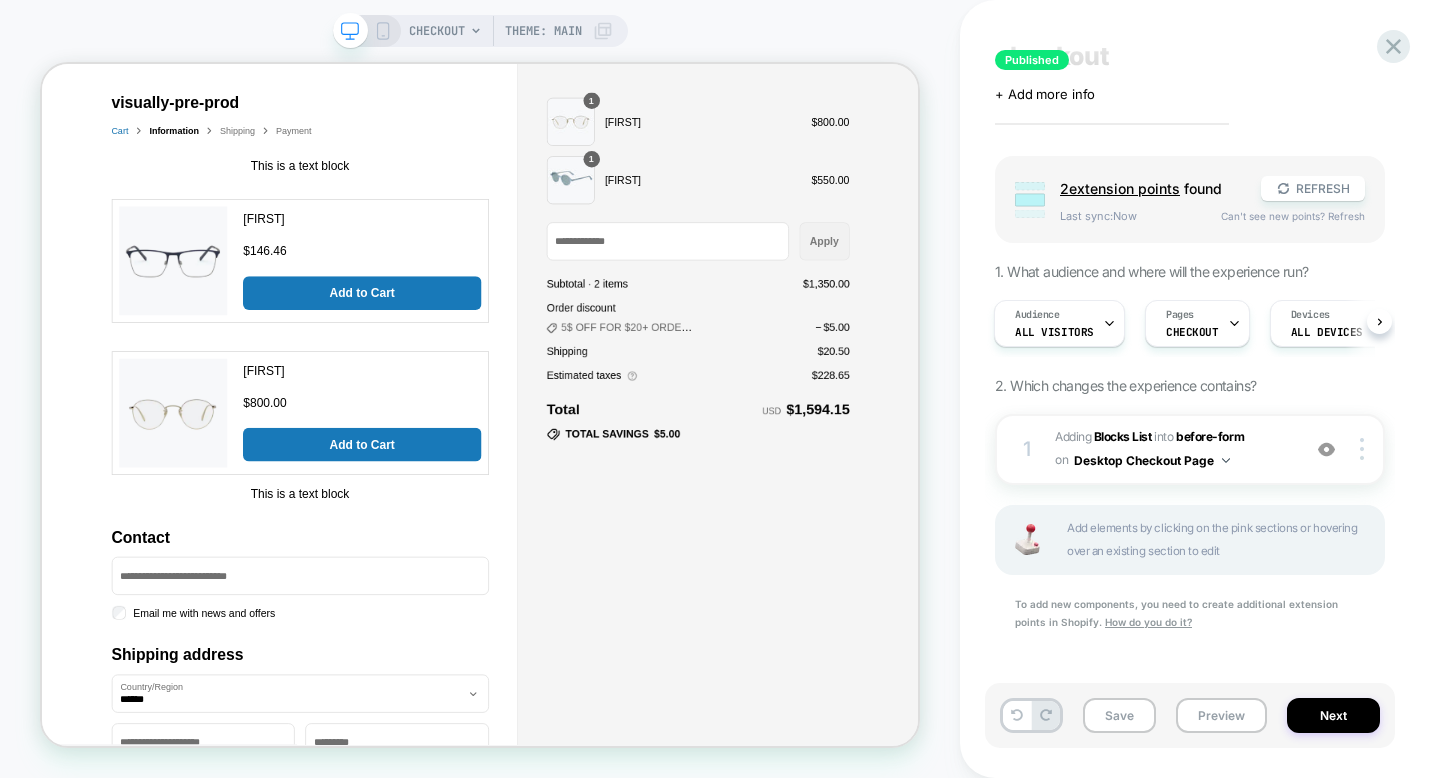 scroll, scrollTop: 0, scrollLeft: 0, axis: both 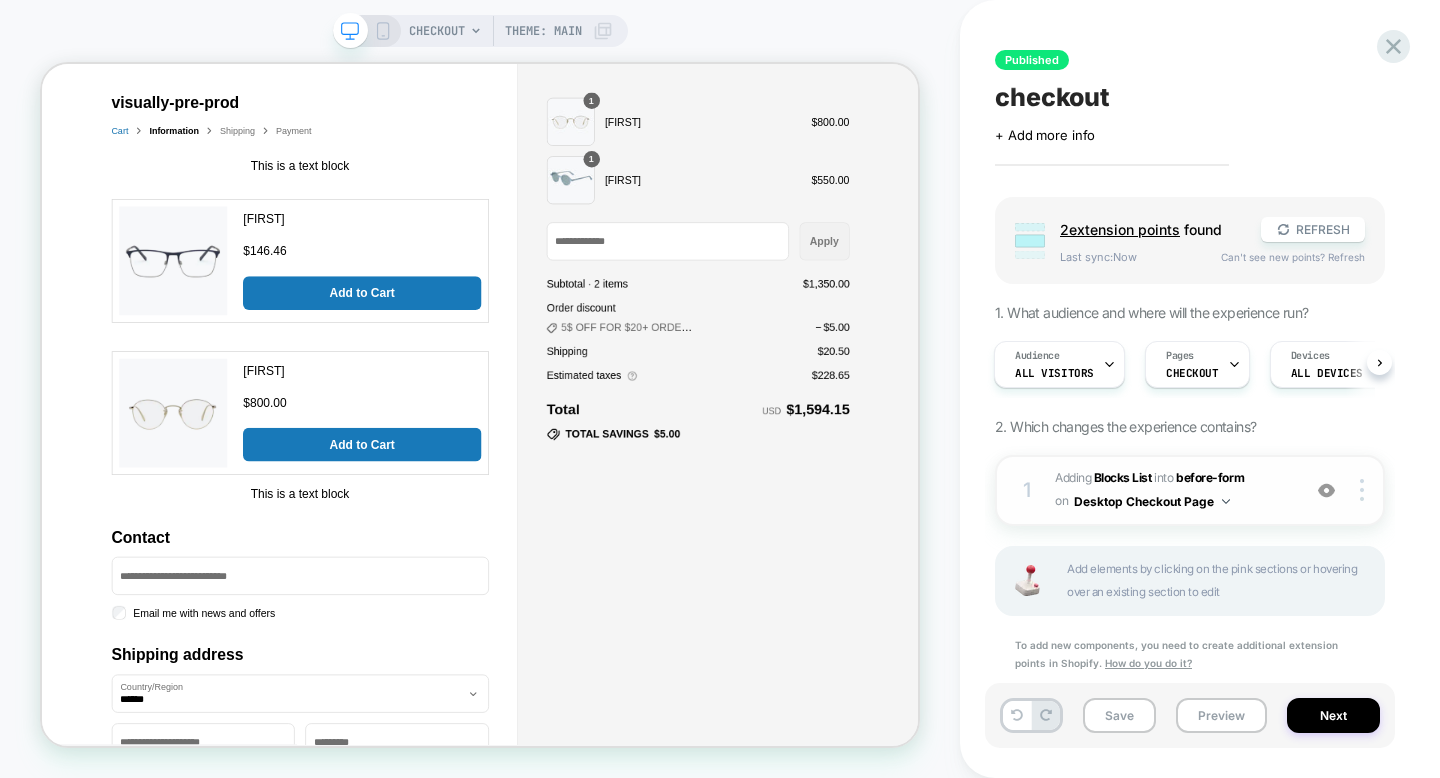 click at bounding box center (1226, 501) 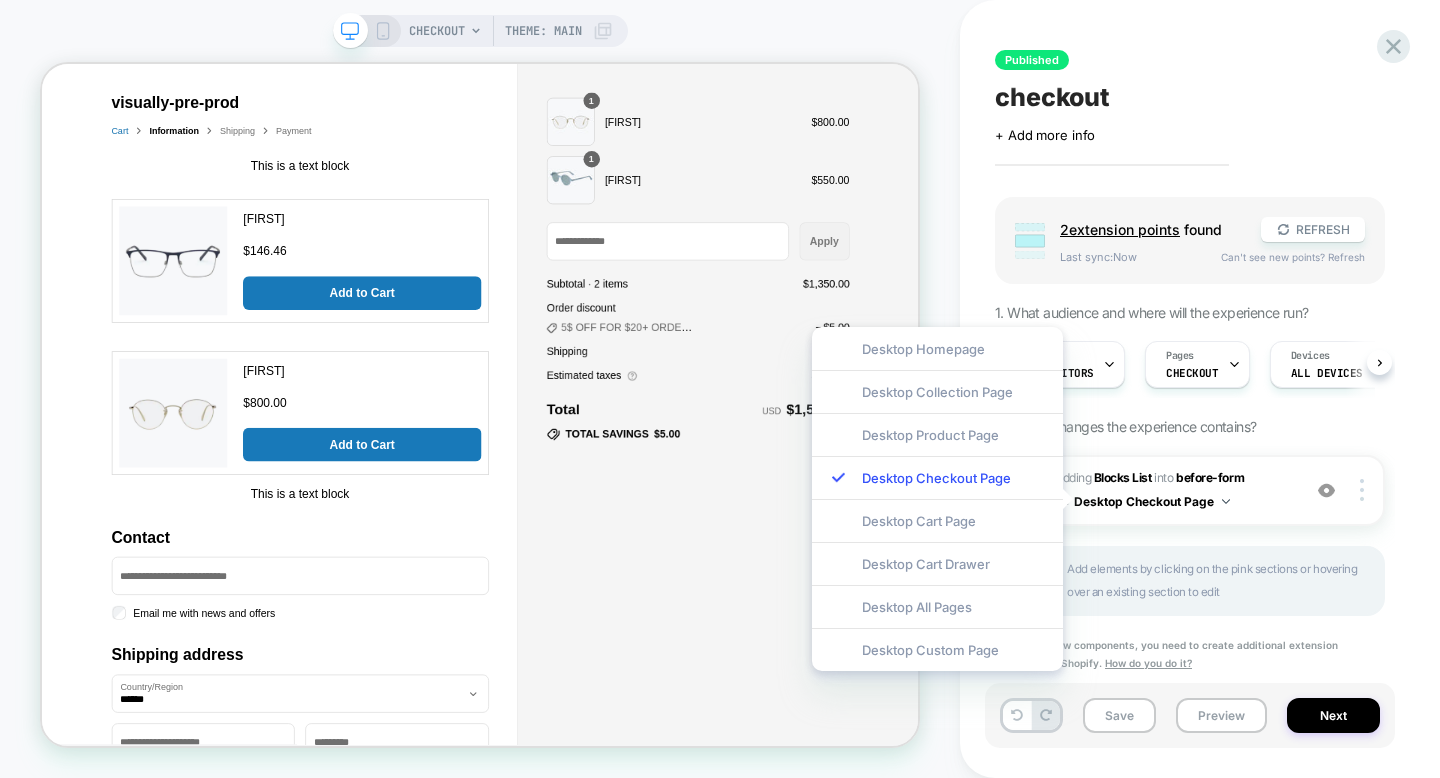 click on "Group 2  extension point s   found REFRESH Last sync:  Now Can't see new points? Refresh 1. What audience and where will the experience run? Audience All Visitors Pages CHECKOUT Devices ALL DEVICES 2. Which changes the experience contains? 1 #_loomi_addon_1740163594430 Adding   Blocks List   INTO before-form before-form   on Desktop Checkout Page Add Before Add After Target   All Devices Delete Add elements by clicking on the pink sections or hovering over an existing section to edit To add new components, you need to create additional extension points in Shopify.   How do you do it?" at bounding box center (1190, 459) 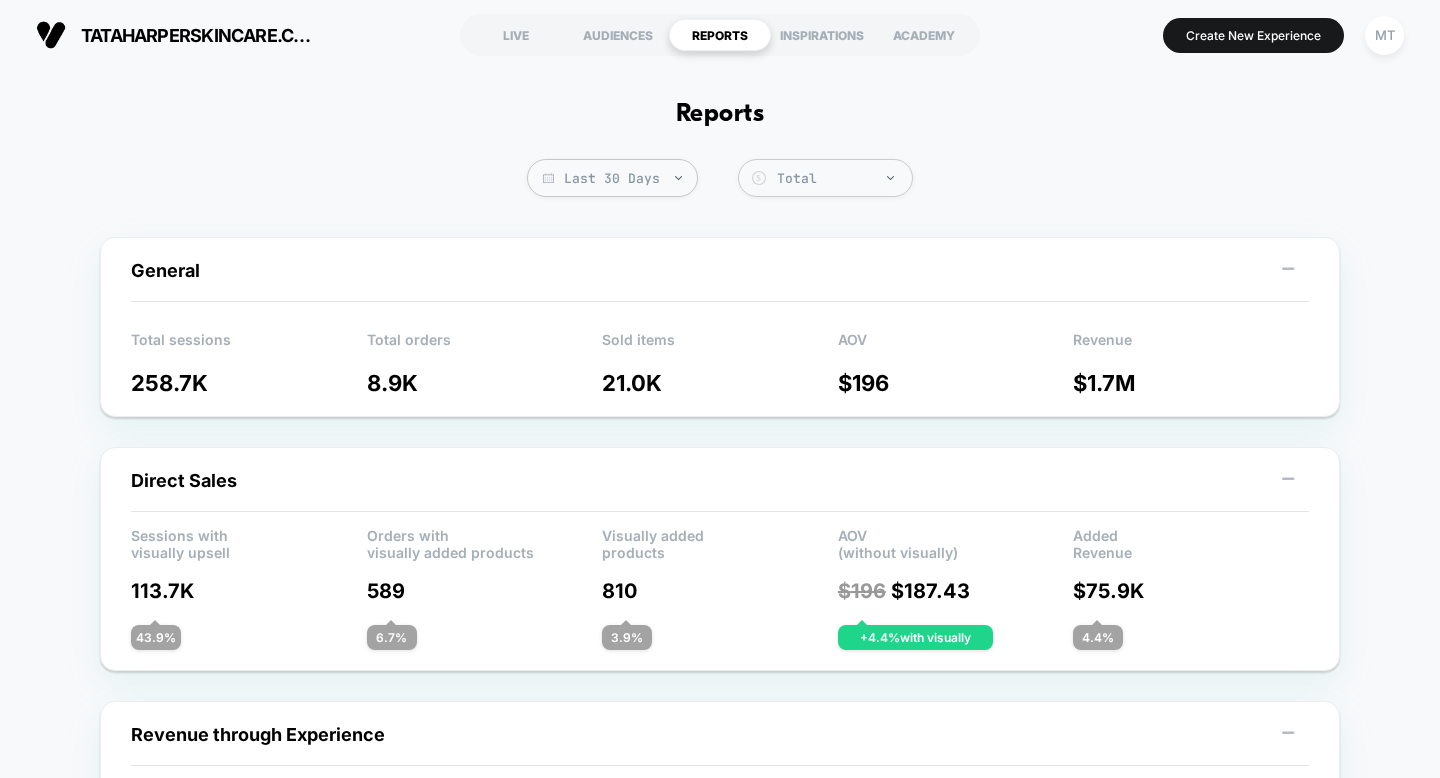 scroll, scrollTop: 0, scrollLeft: 0, axis: both 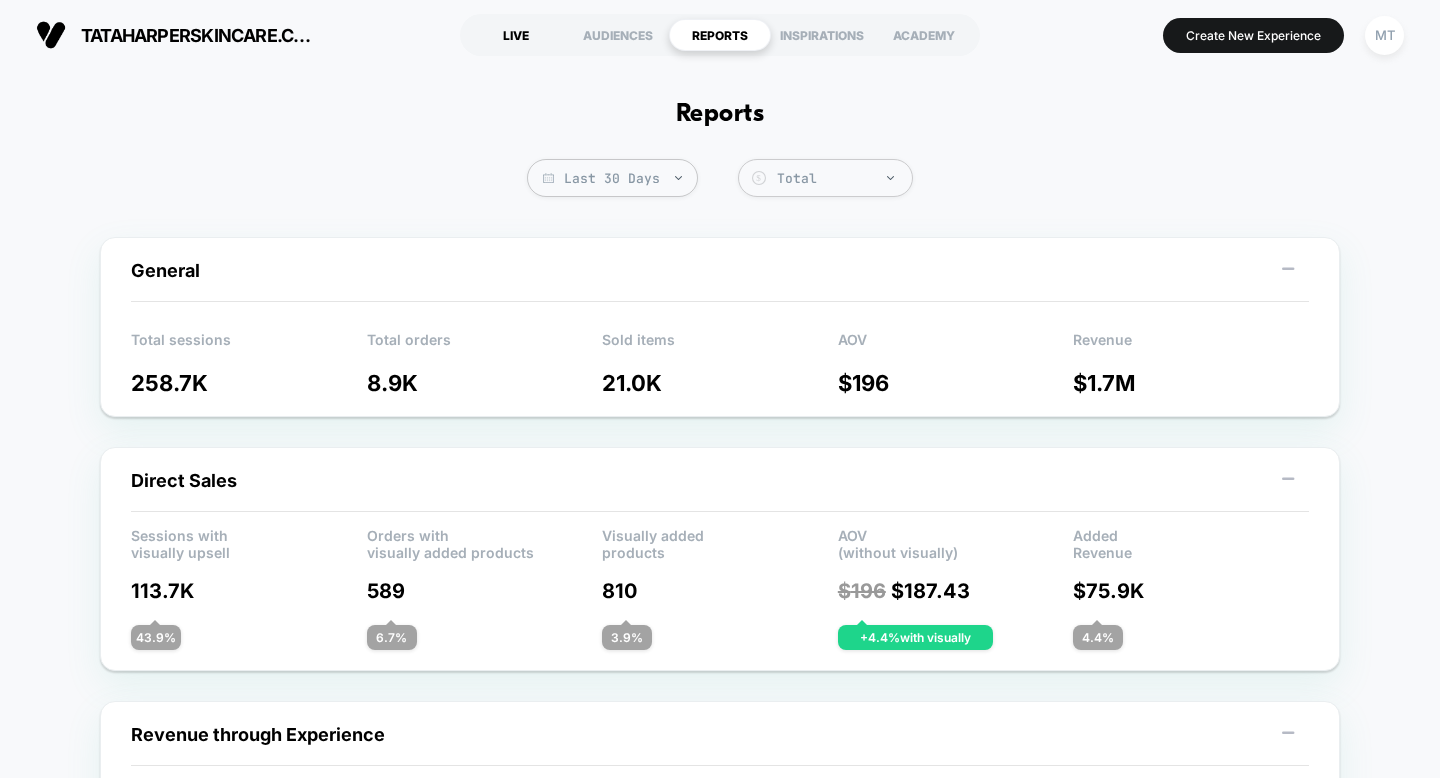 click on "LIVE" at bounding box center (516, 35) 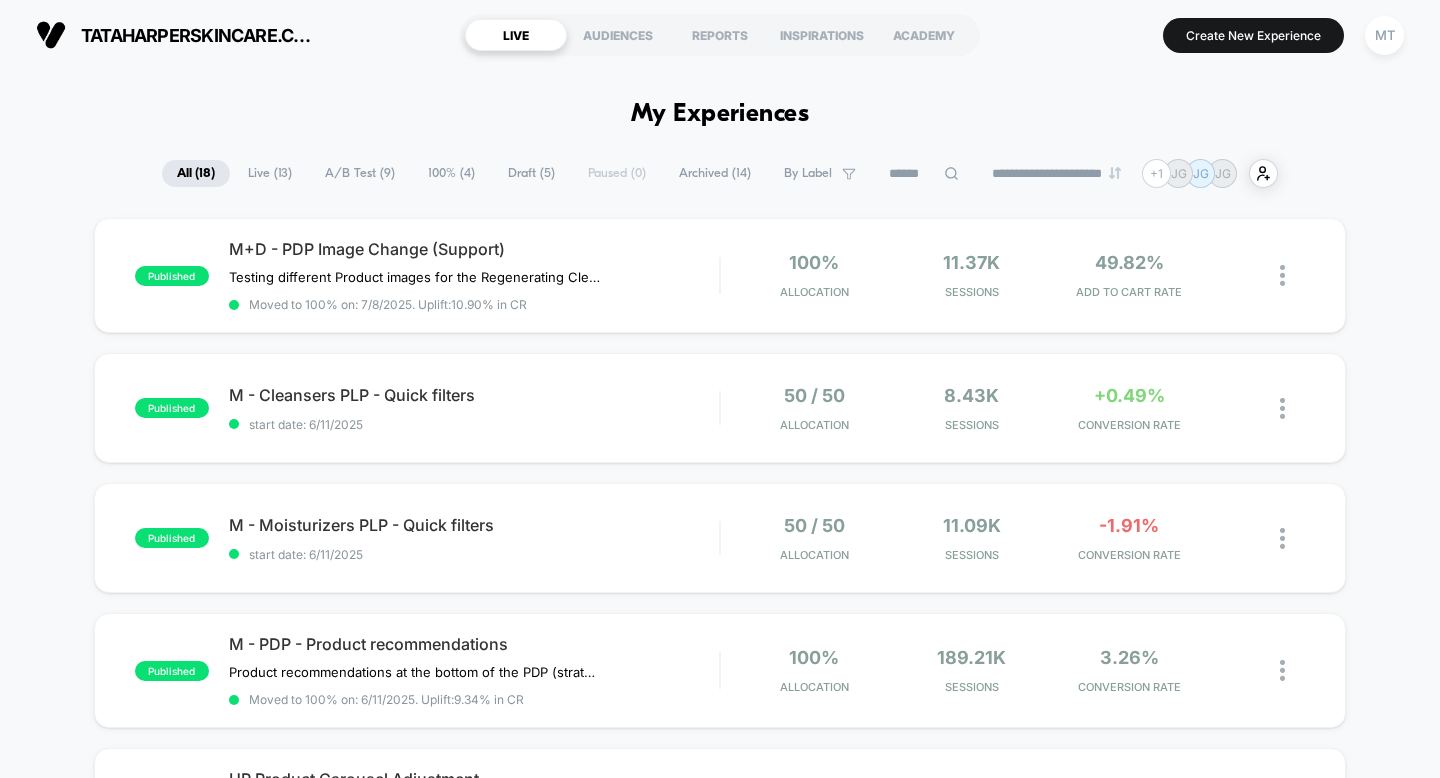 click on "+ 1 [PHONE] [NAME] [LAST] JG [LAST] [LAST] JG [LAST] [LAST] JG [LAST] [LAST] user-plus-alt-1-svgrepo-com Send An Invite Edit + Publish Cancel Send published M+D - PDP Image Change (Support) Testing different Product images for the Regenerating Cleanser PDP. Click to edit experience details Testing different Product images for the Regenerating Cleanser PDP. Moved to 100% on: [DATE] . Uplift: 10.90% in CR 100% Allocation 11.37k Sessions 49.82% ADD TO CART RATE published M - Cleansers PLP - Quick filters start date: [DATE] 50 / 50 Allocation 8.43k Sessions +0.49% CONVERSION RATE published Moved to 100% on: [DATE]" at bounding box center (720, 1902) 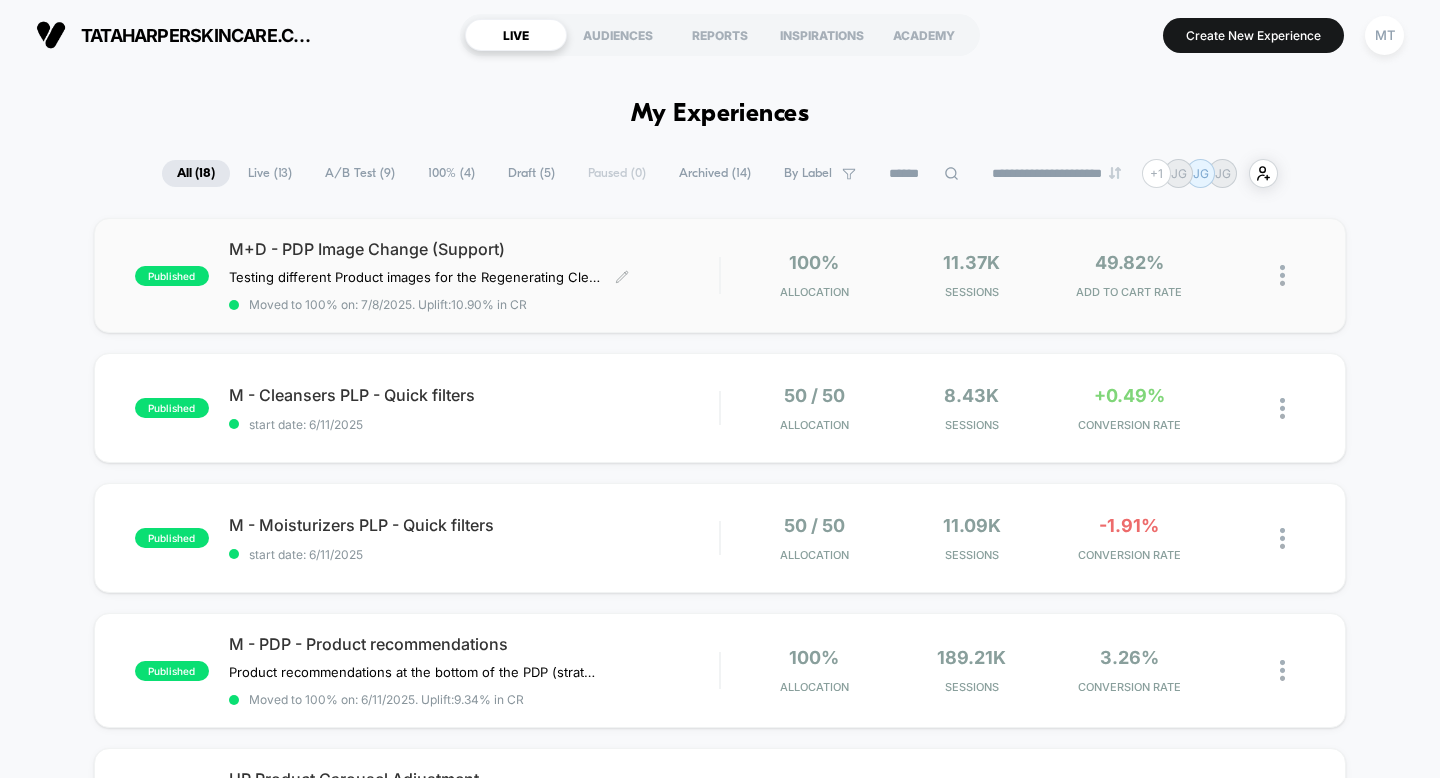 click on "M+D - PDP Image Change (Support)" at bounding box center [474, 249] 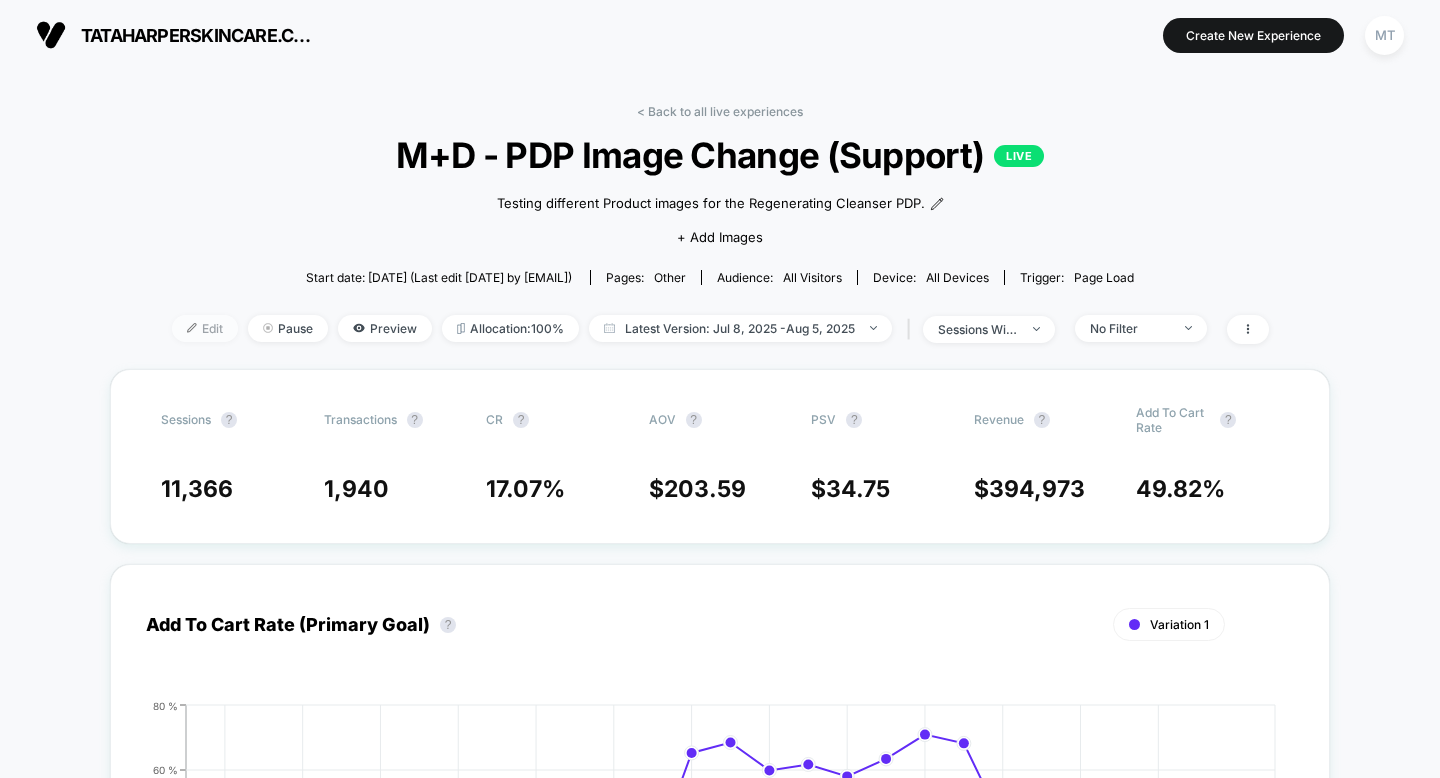 click on "Edit" at bounding box center [205, 328] 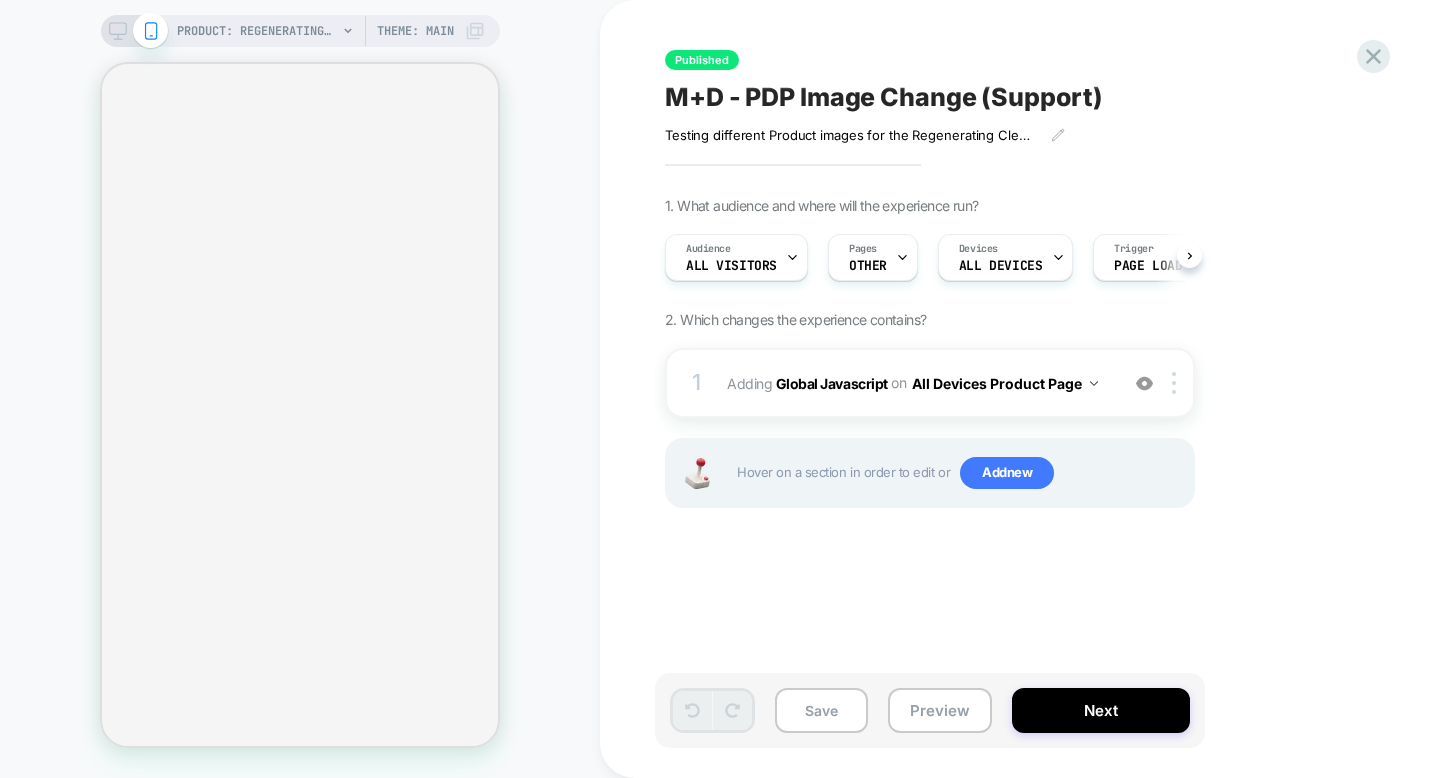 scroll, scrollTop: 0, scrollLeft: 1, axis: horizontal 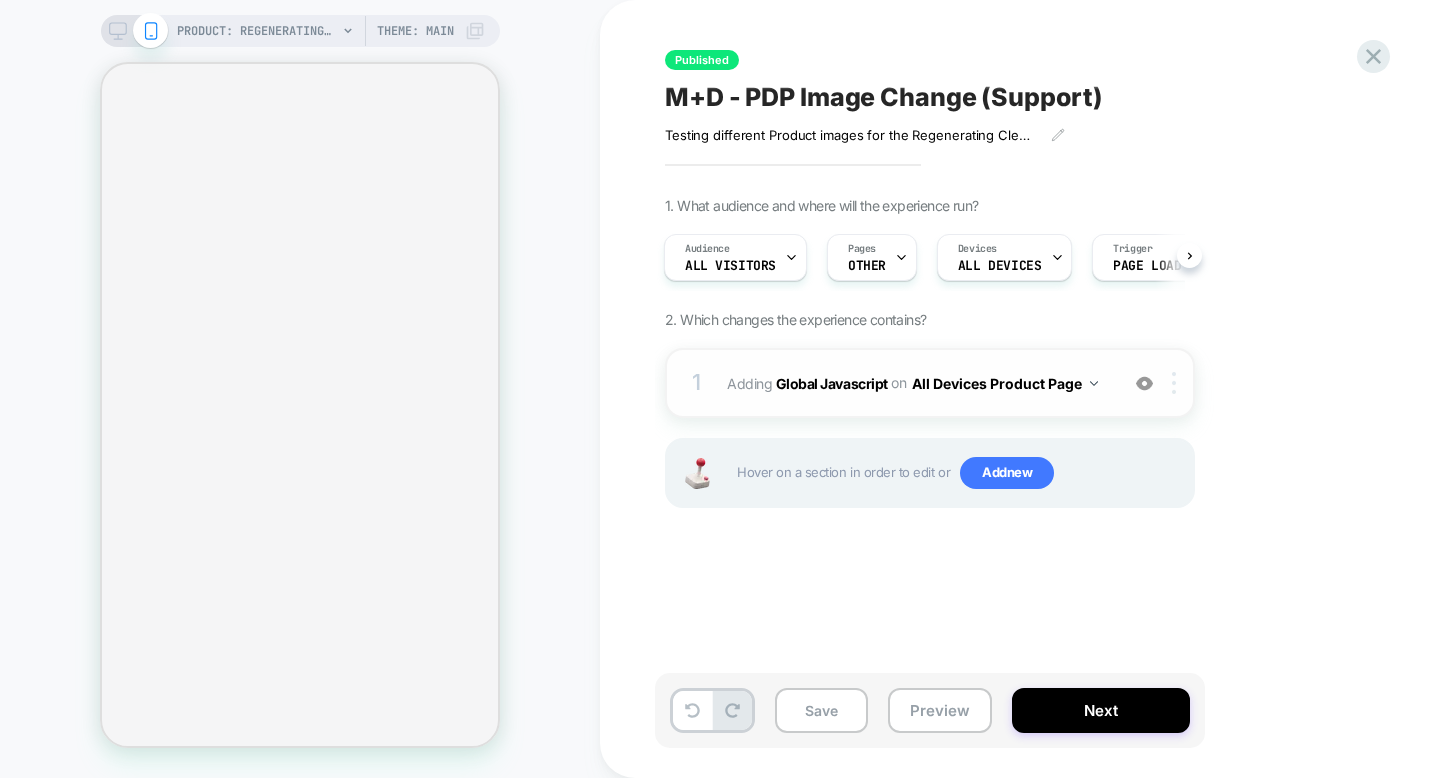 click at bounding box center [1177, 383] 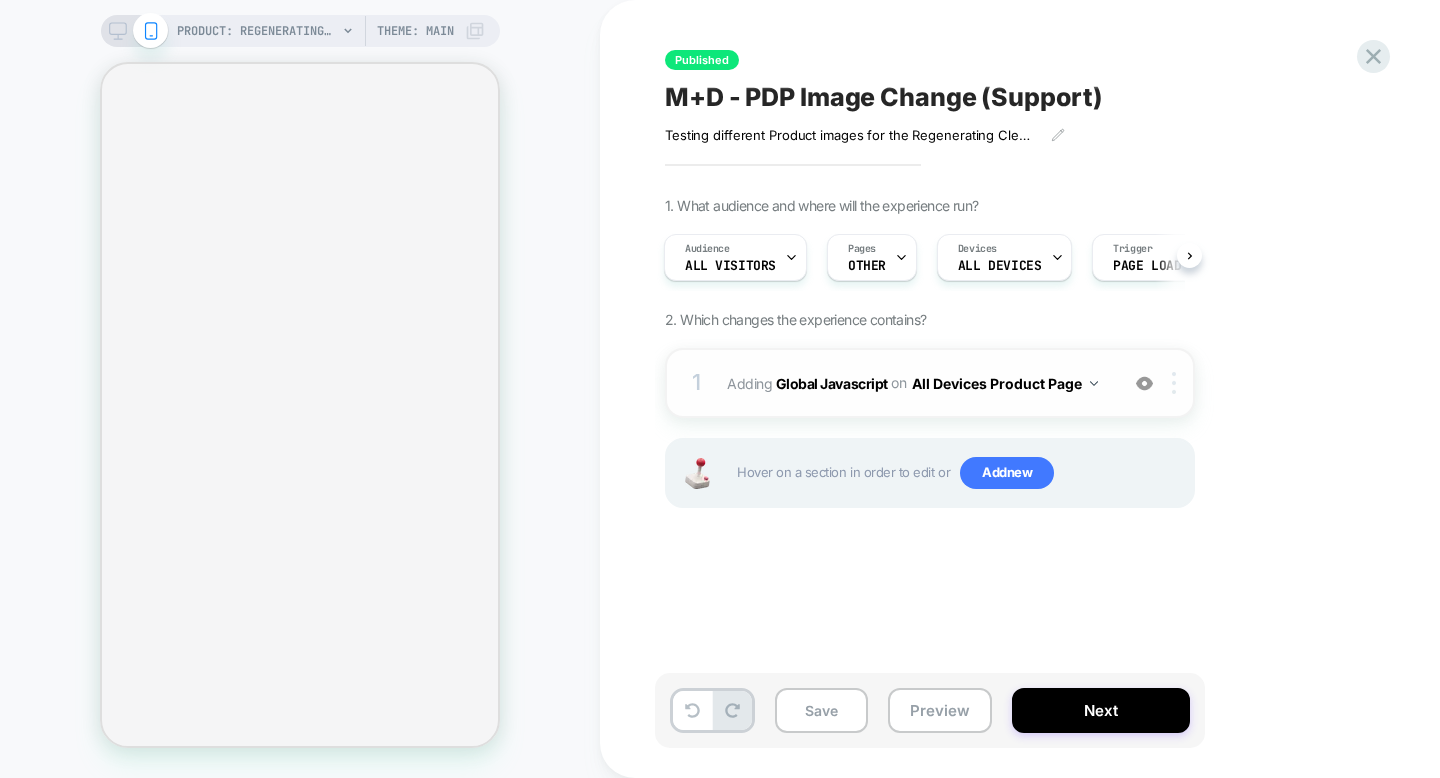 click at bounding box center (1177, 383) 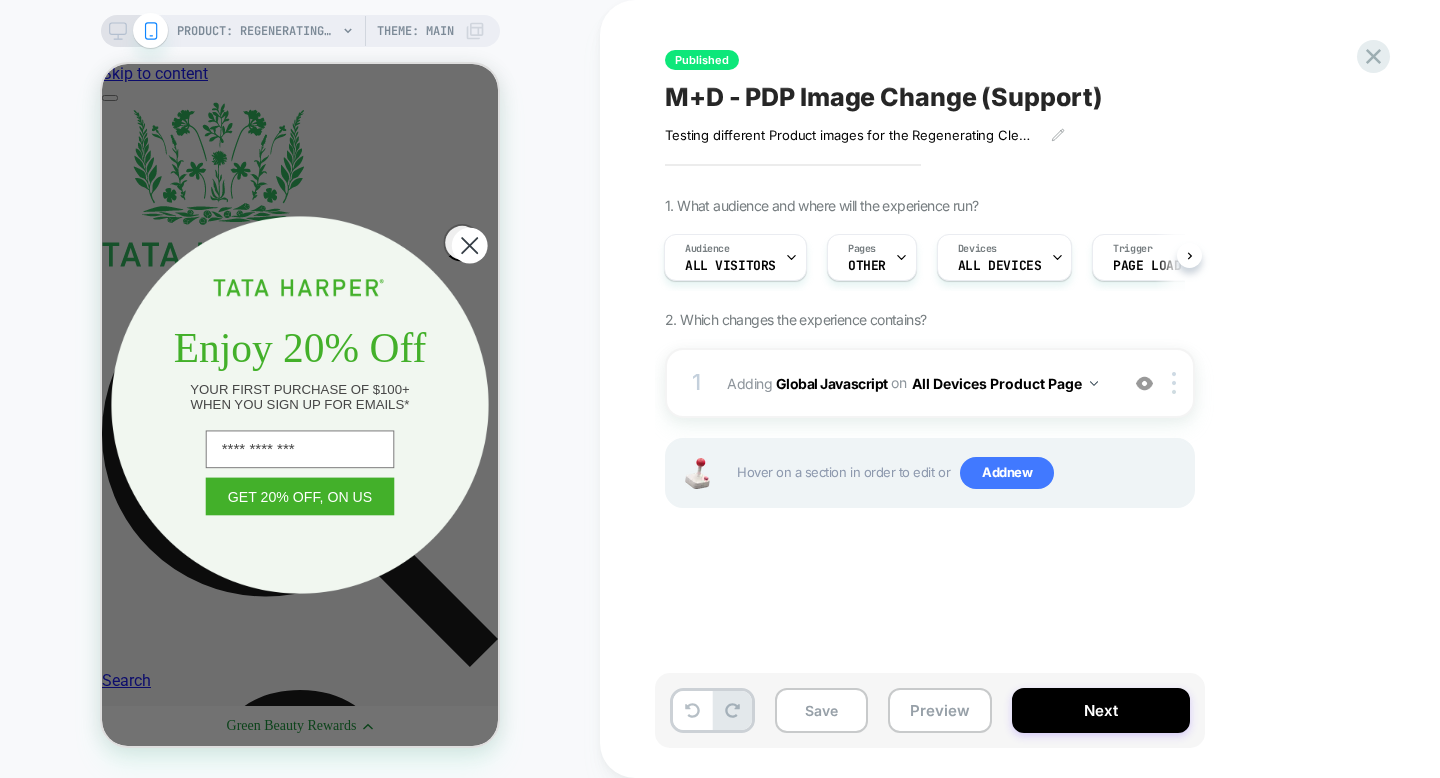 scroll, scrollTop: 0, scrollLeft: 0, axis: both 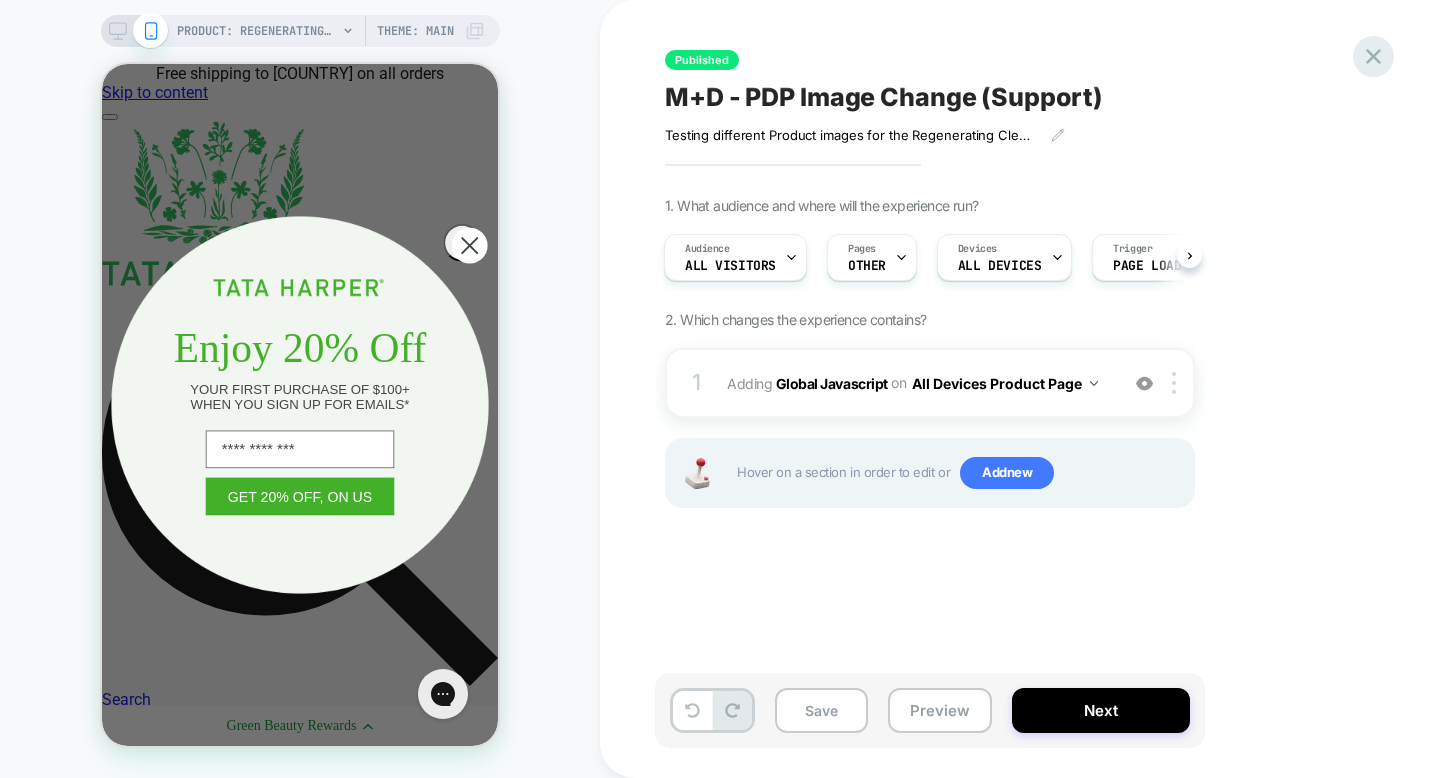 click 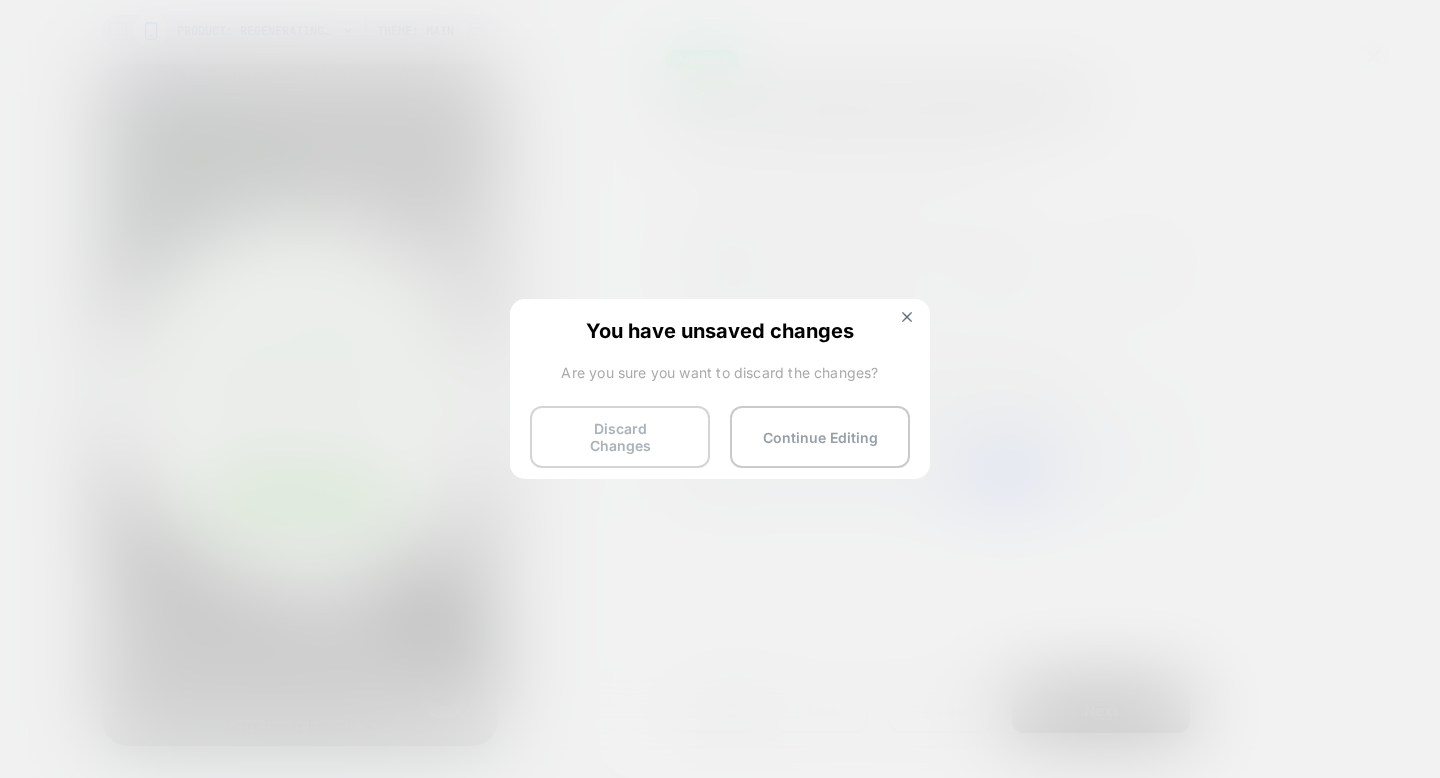 click on "Discard Changes" at bounding box center (620, 437) 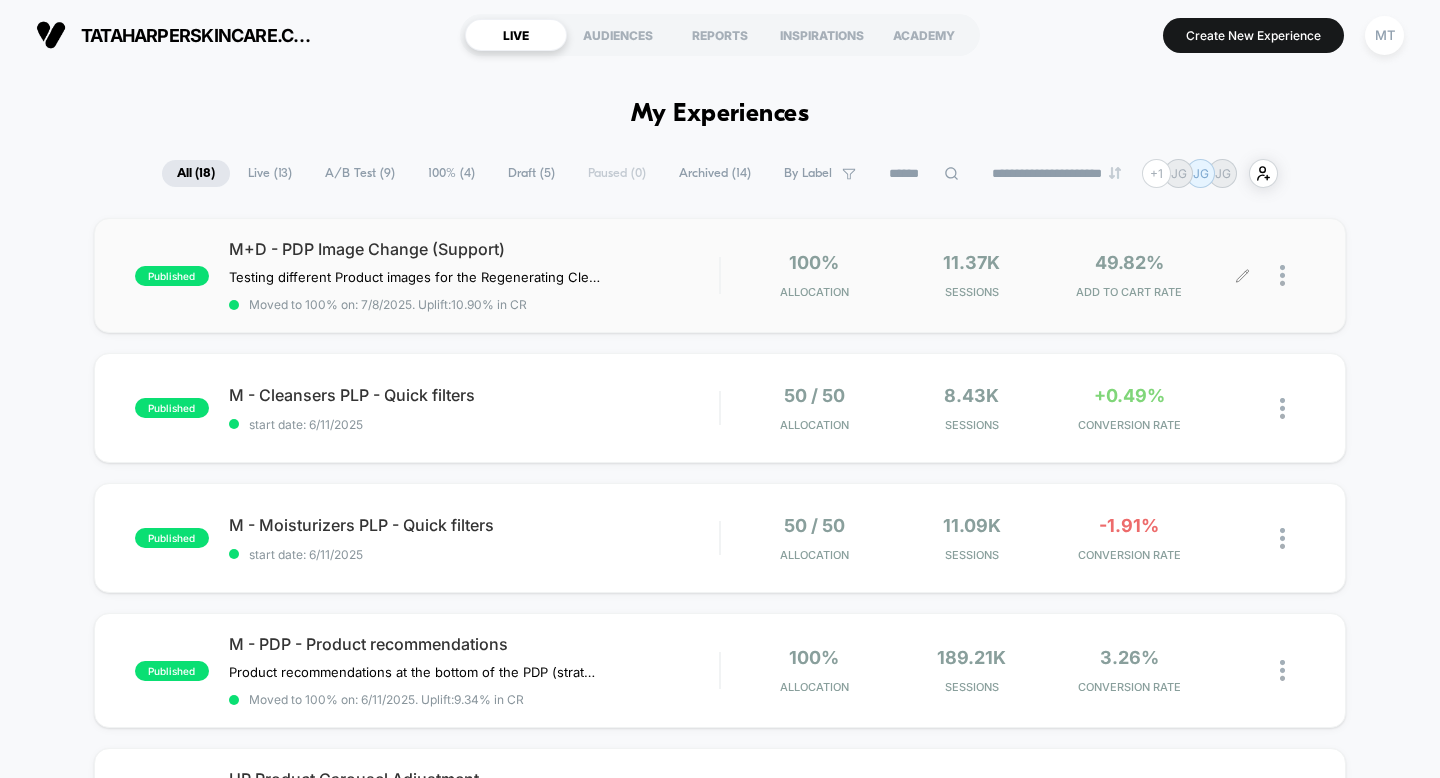 click at bounding box center (1292, 275) 